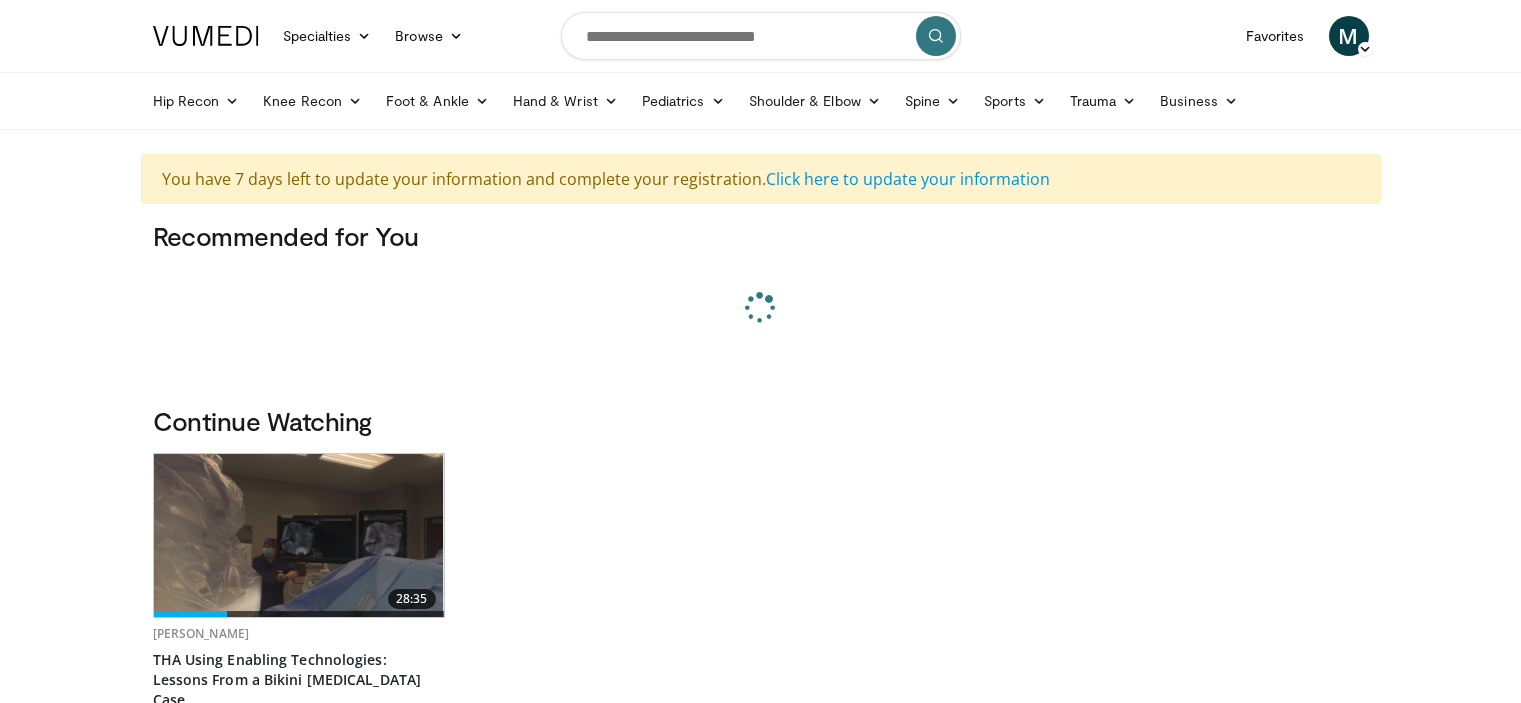 scroll, scrollTop: 0, scrollLeft: 0, axis: both 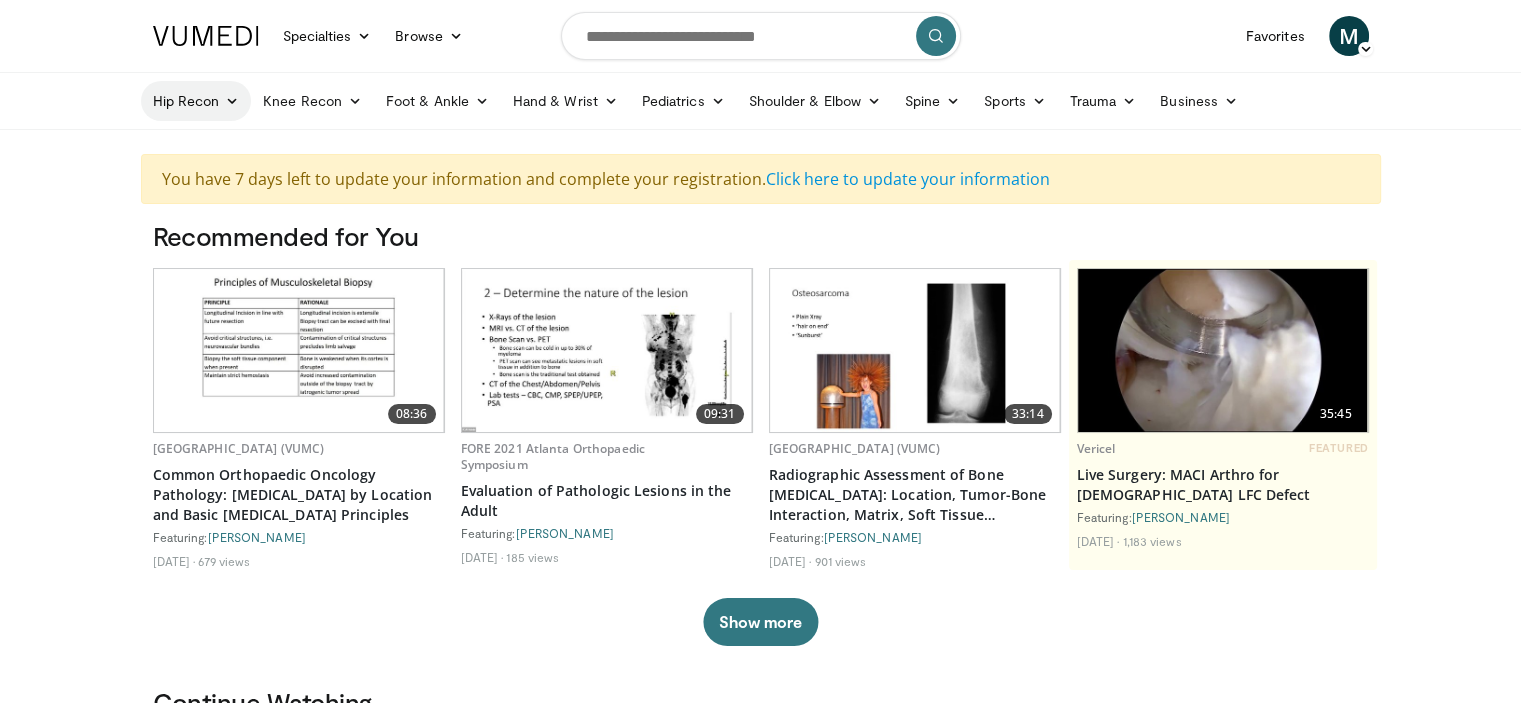 click on "Hip Recon" at bounding box center [196, 101] 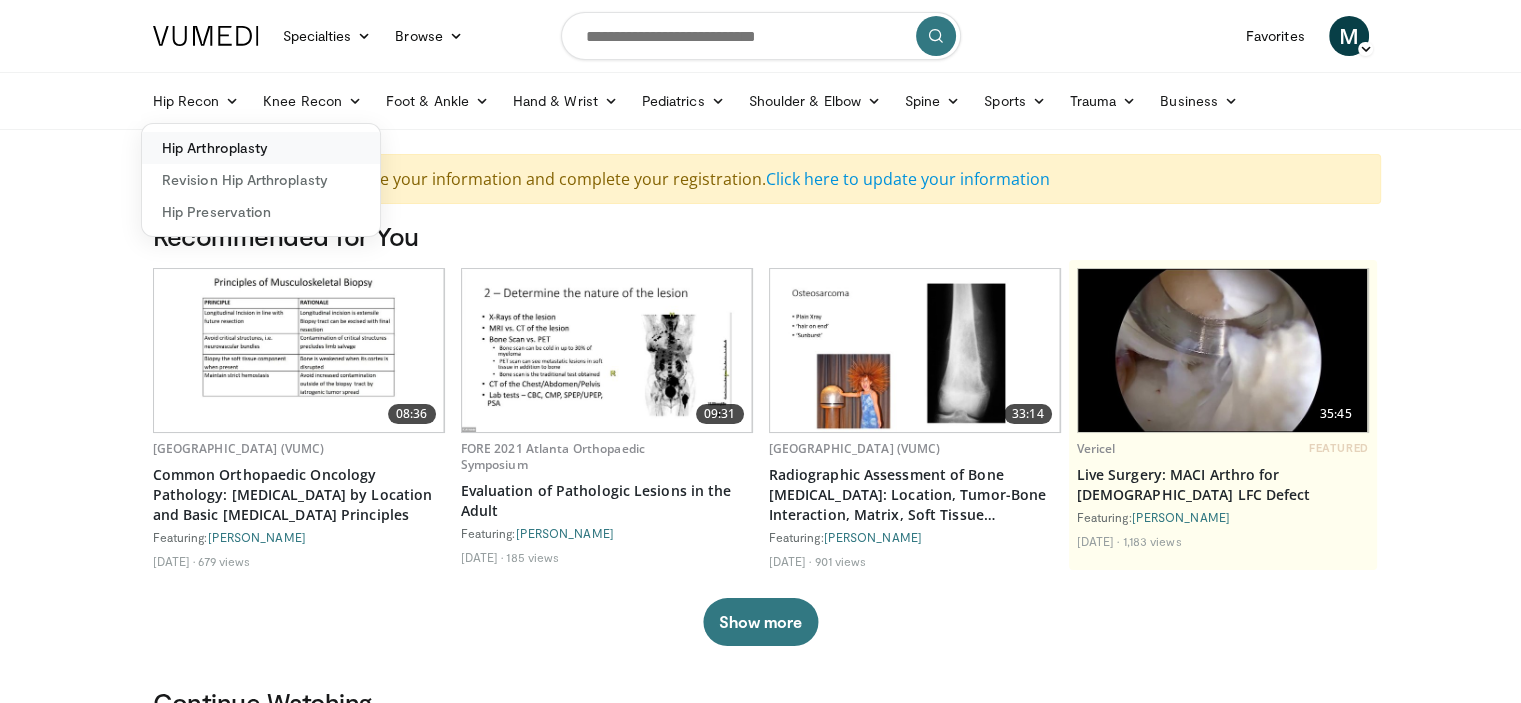 click on "Hip Arthroplasty" at bounding box center [261, 148] 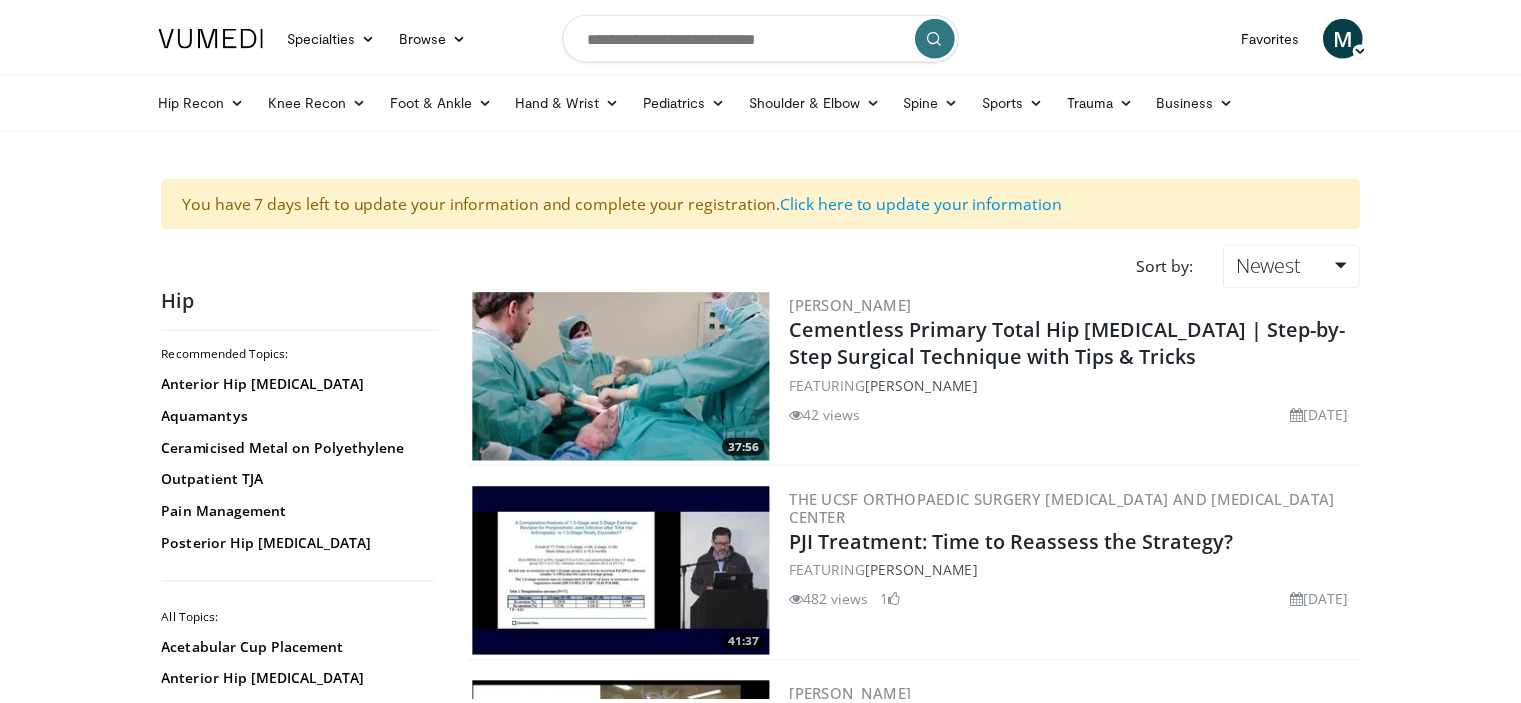 scroll, scrollTop: 0, scrollLeft: 0, axis: both 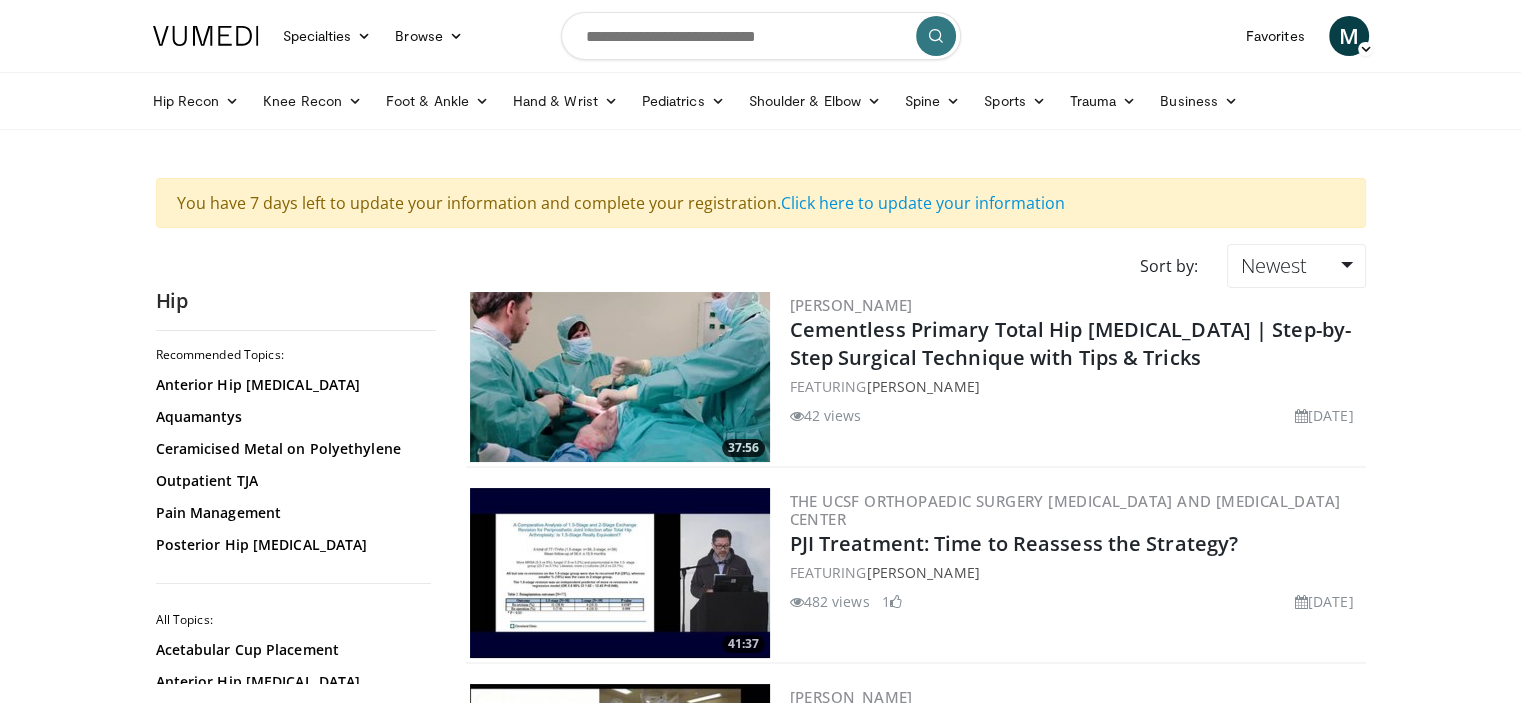click at bounding box center [761, 36] 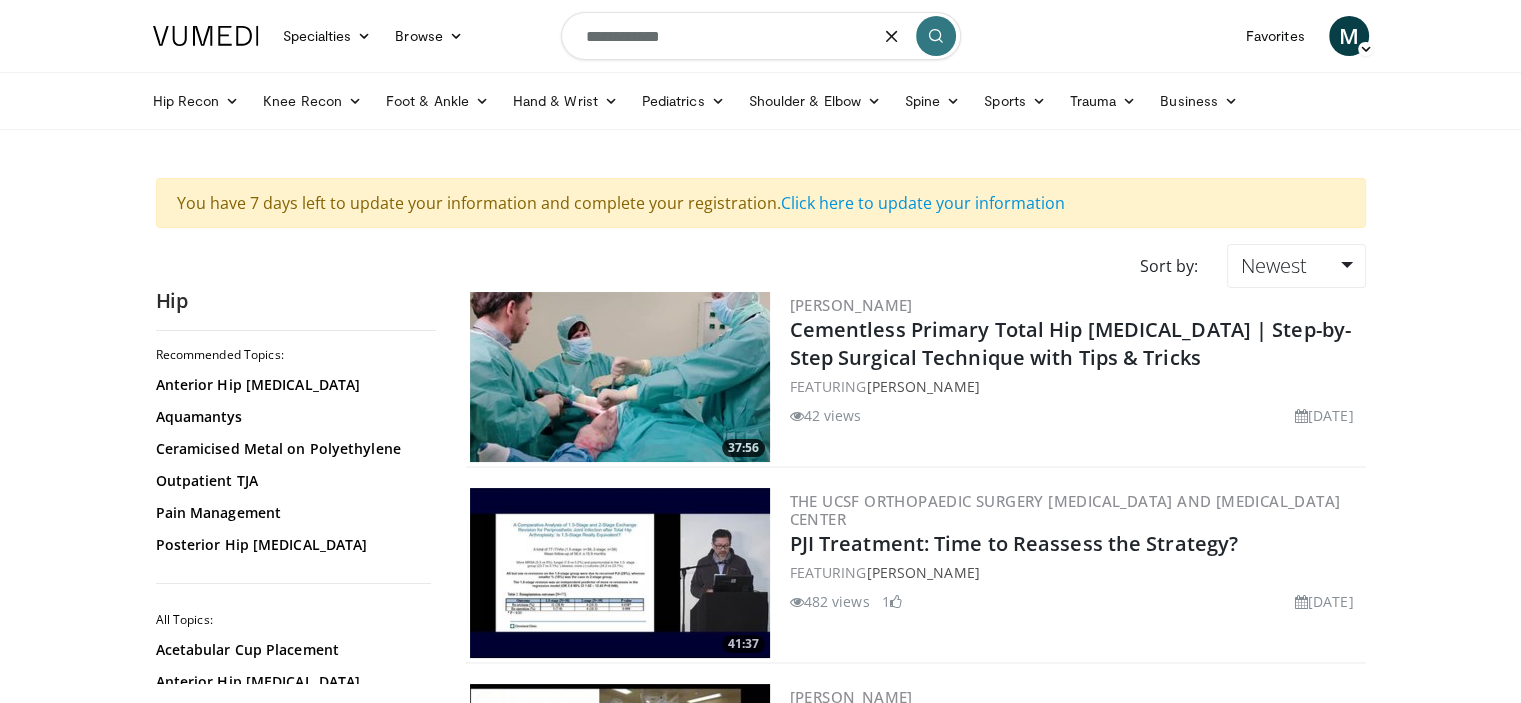 type on "**********" 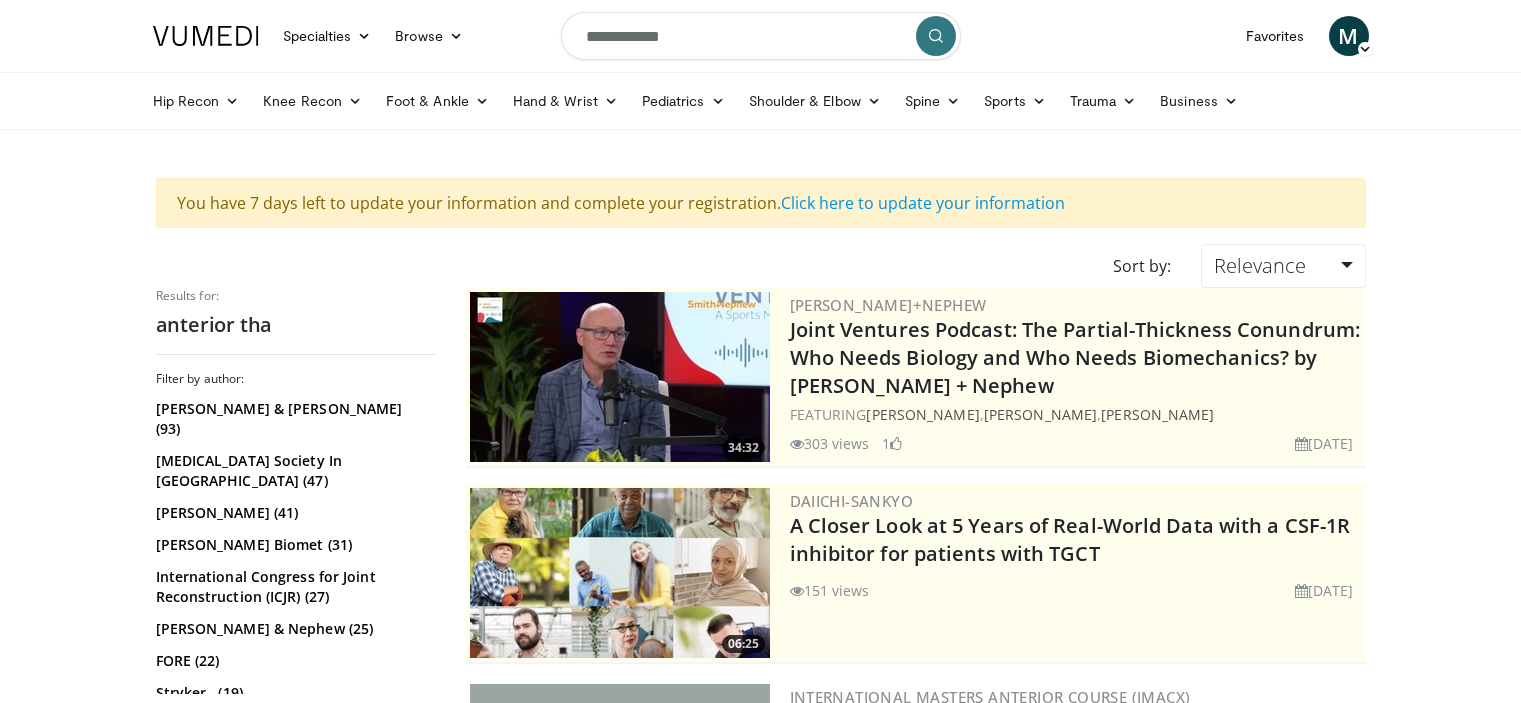 scroll, scrollTop: 0, scrollLeft: 0, axis: both 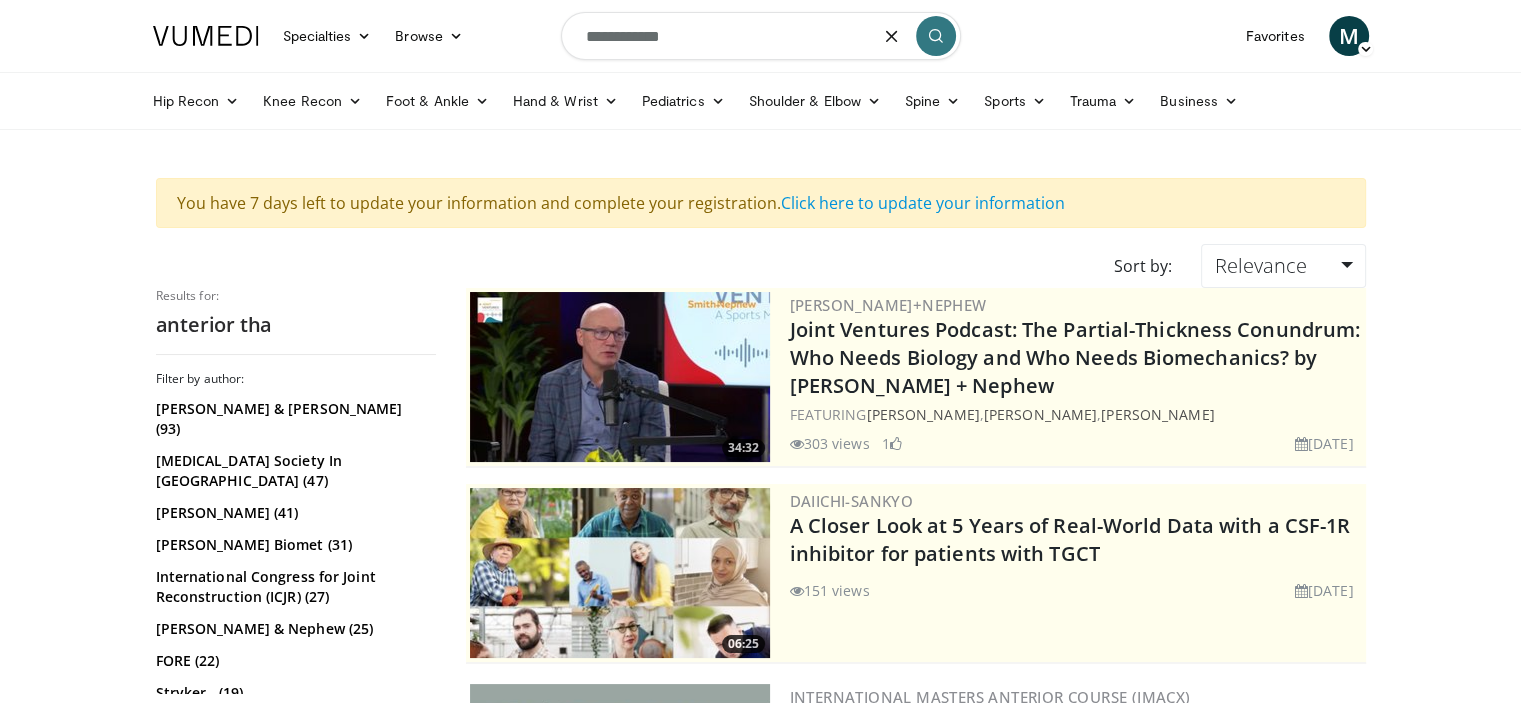 drag, startPoint x: 705, startPoint y: 32, endPoint x: 153, endPoint y: -33, distance: 555.81384 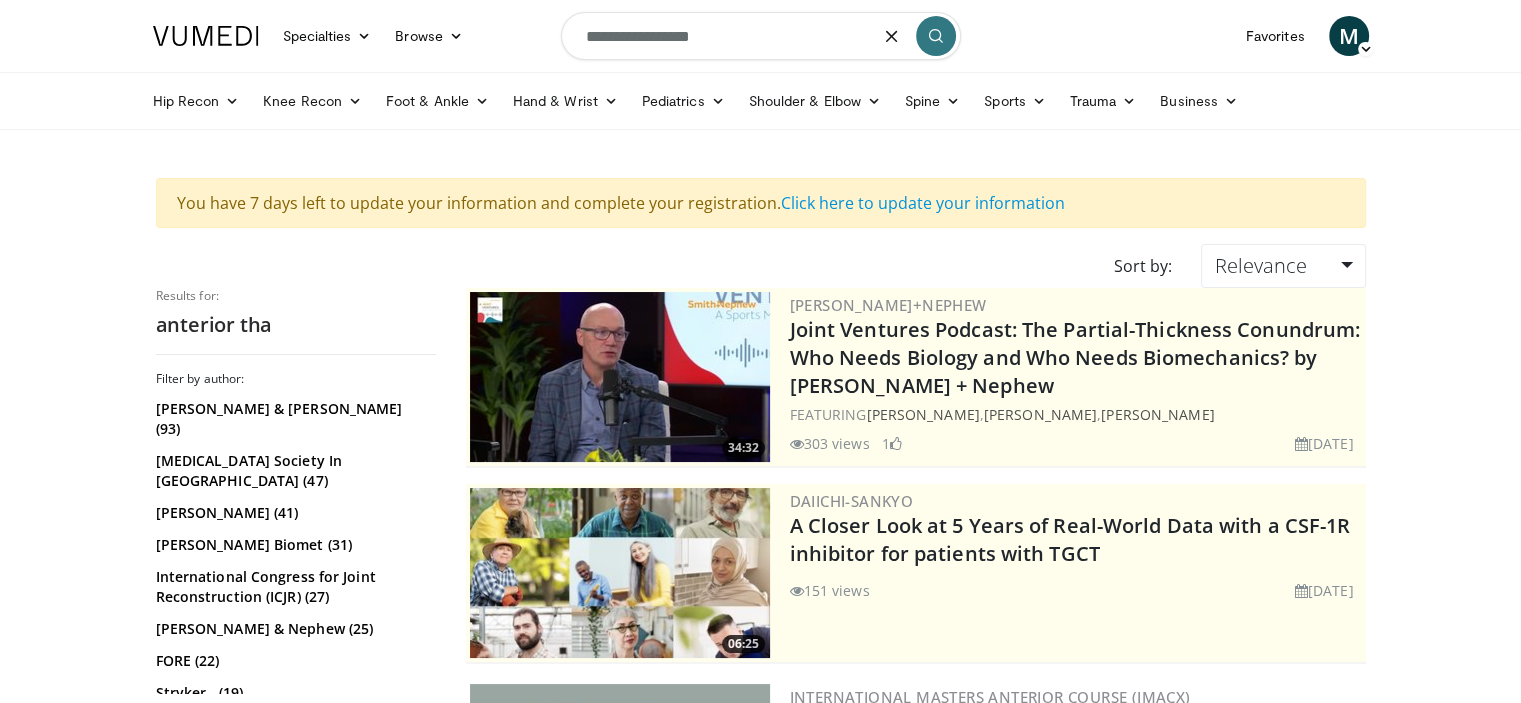 type on "**********" 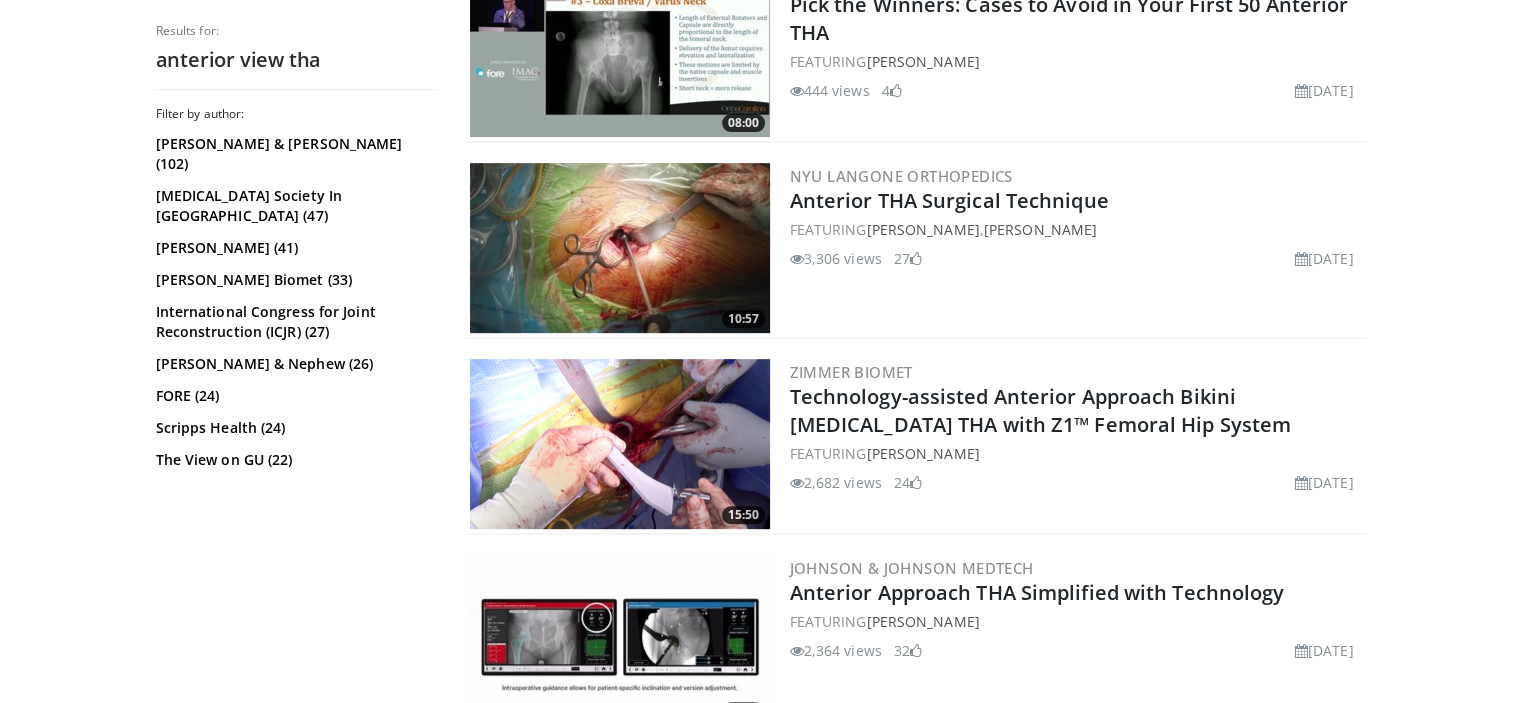 scroll, scrollTop: 900, scrollLeft: 0, axis: vertical 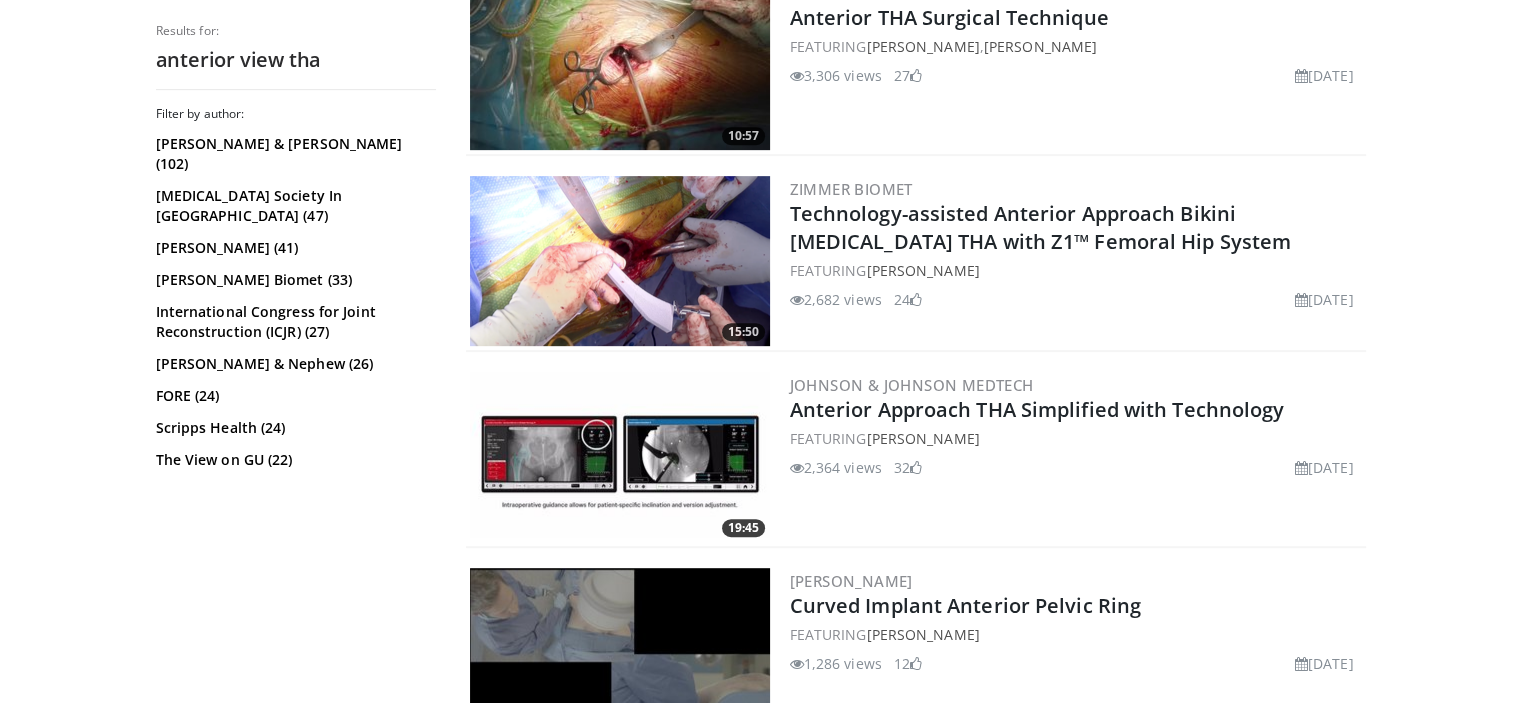 click at bounding box center (620, 457) 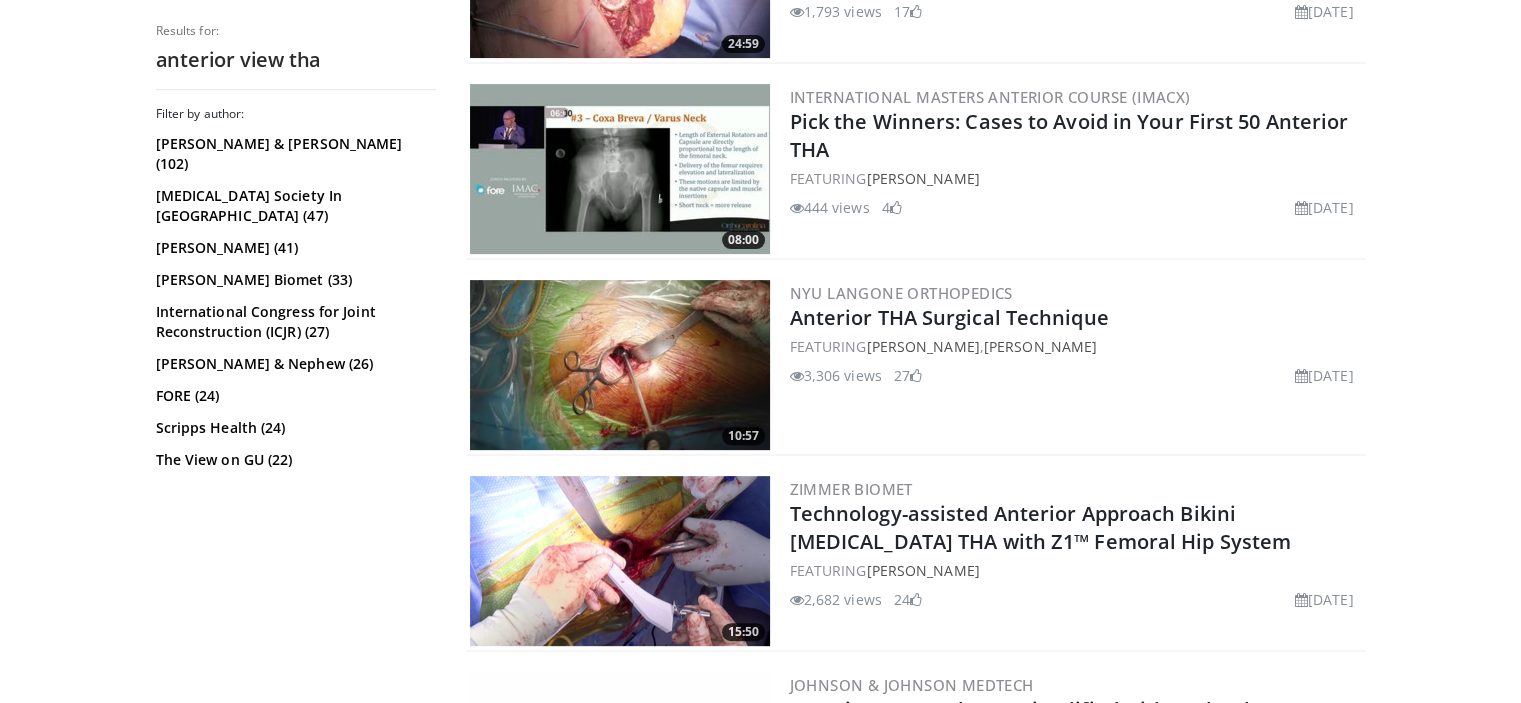 scroll, scrollTop: 0, scrollLeft: 0, axis: both 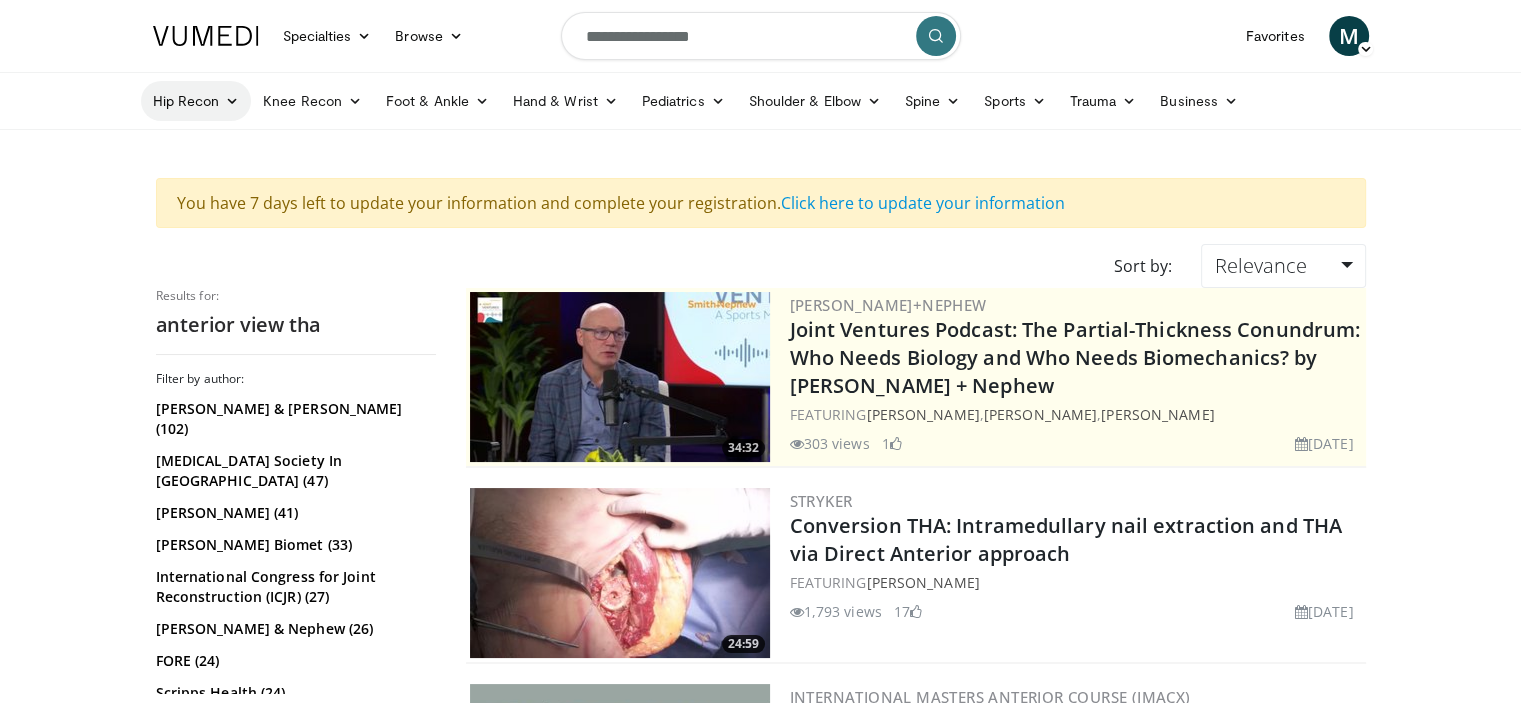 click on "Hip Recon" at bounding box center (196, 101) 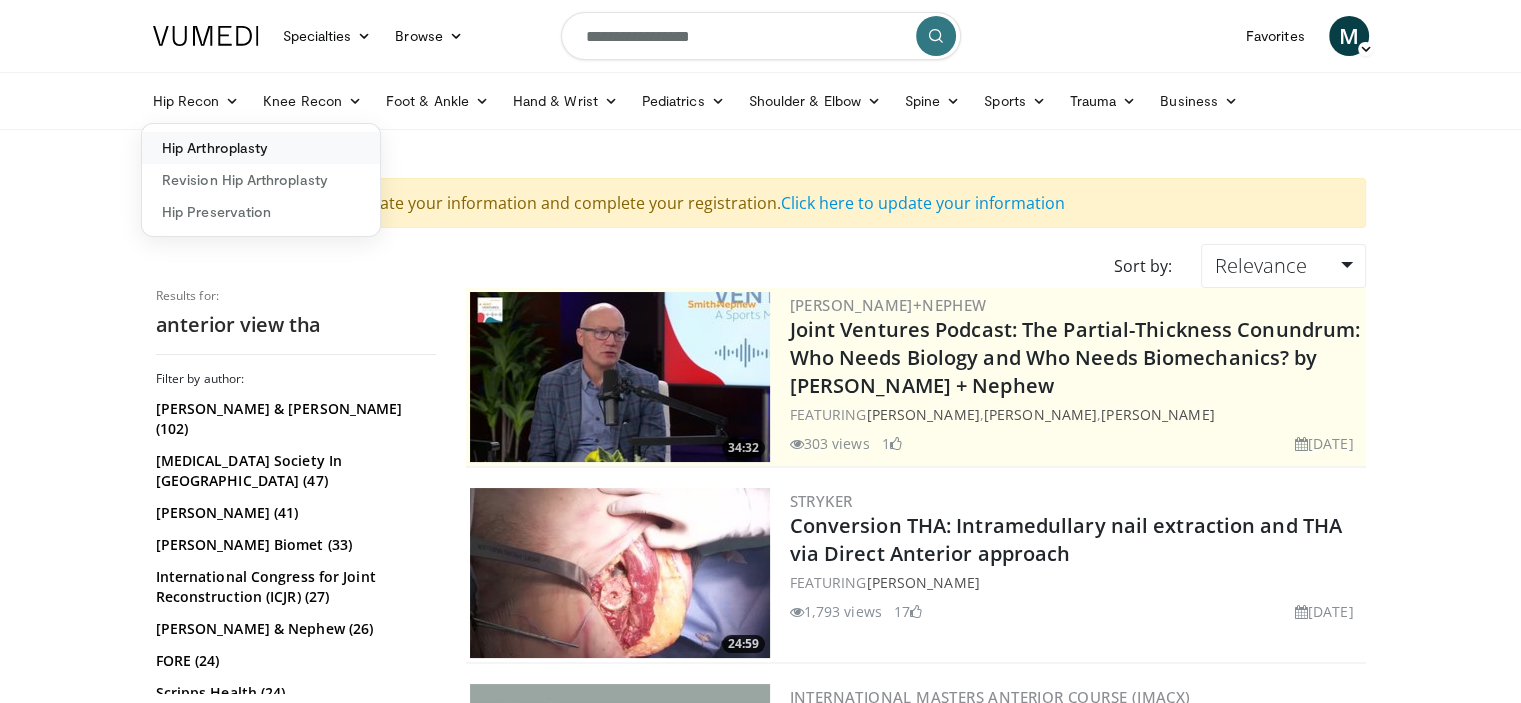 click on "Hip Arthroplasty" at bounding box center (261, 148) 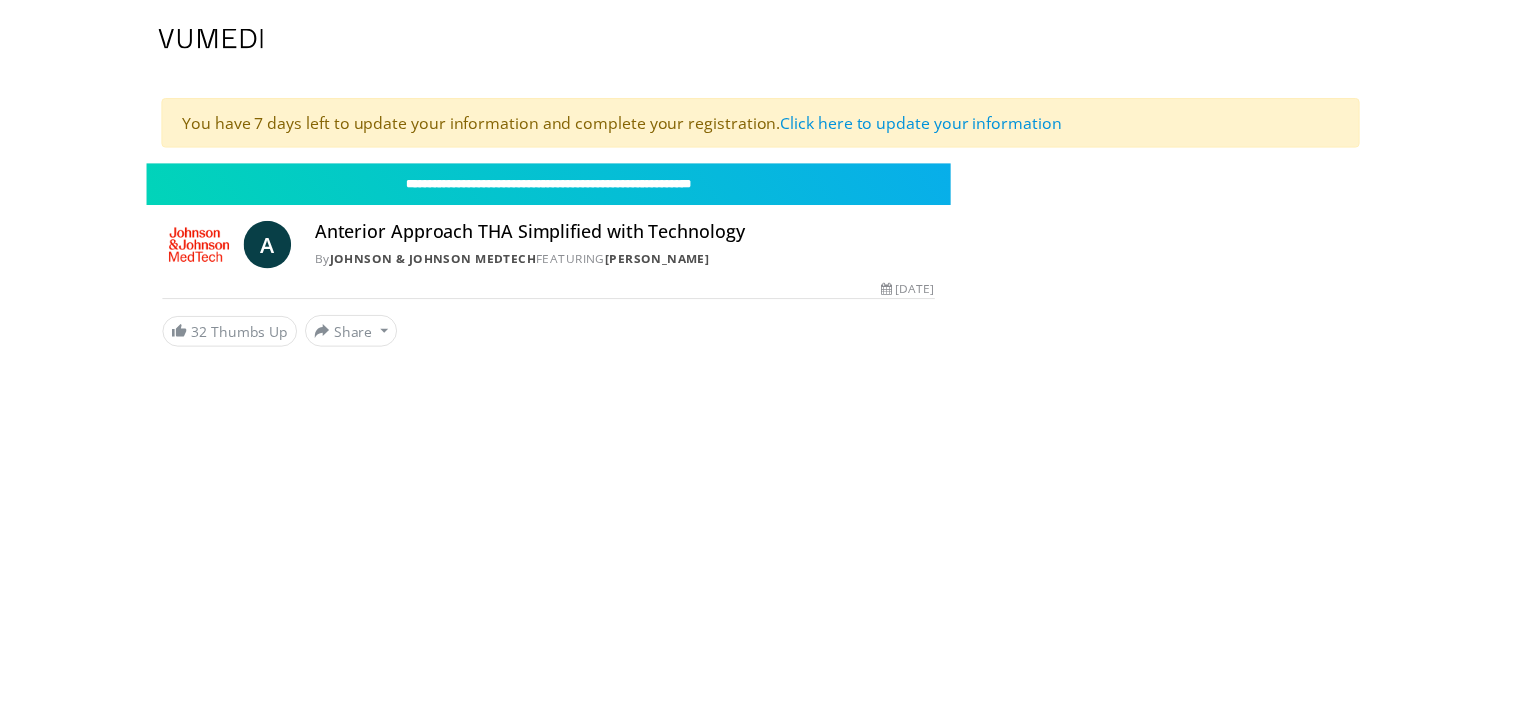 scroll, scrollTop: 0, scrollLeft: 0, axis: both 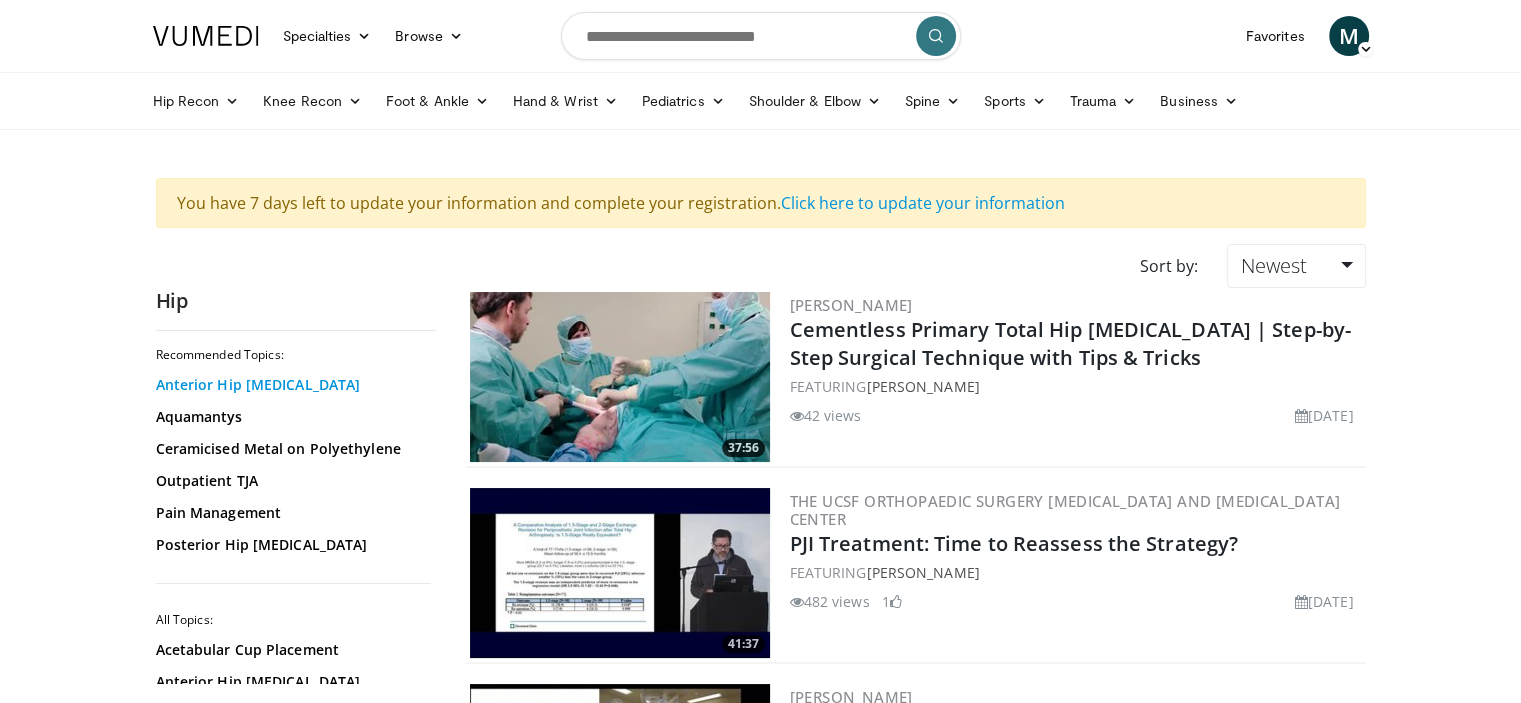 click on "Anterior Hip Arthroplasty" at bounding box center [291, 385] 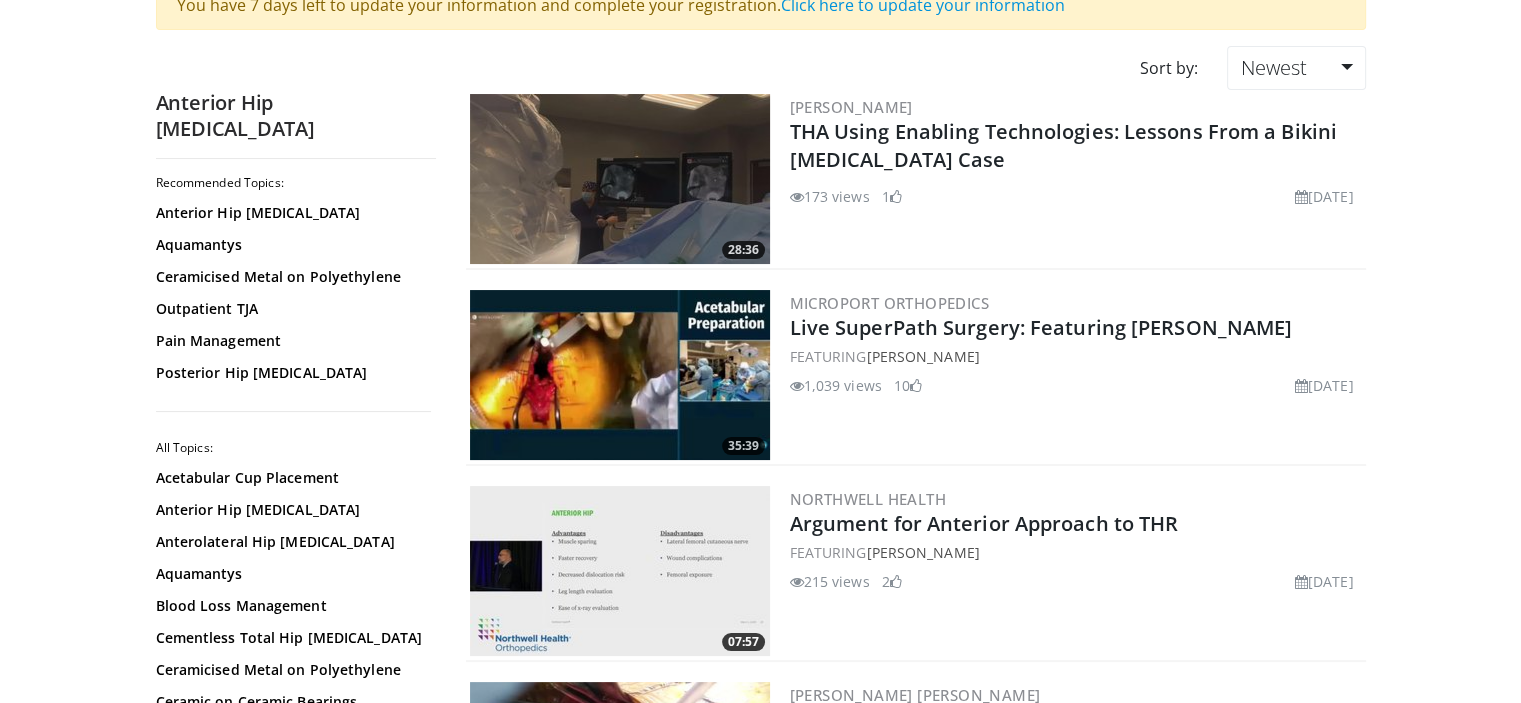 scroll, scrollTop: 200, scrollLeft: 0, axis: vertical 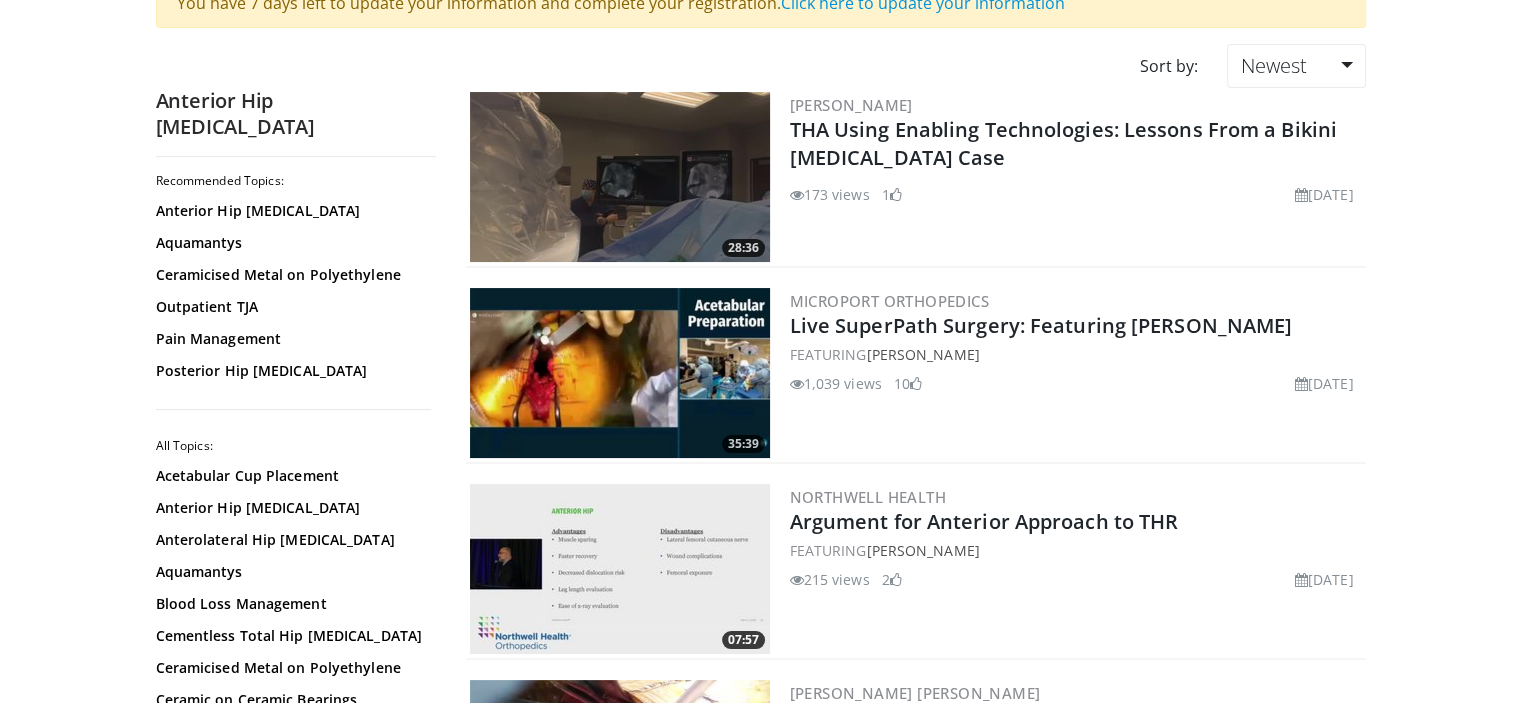 click at bounding box center [620, 177] 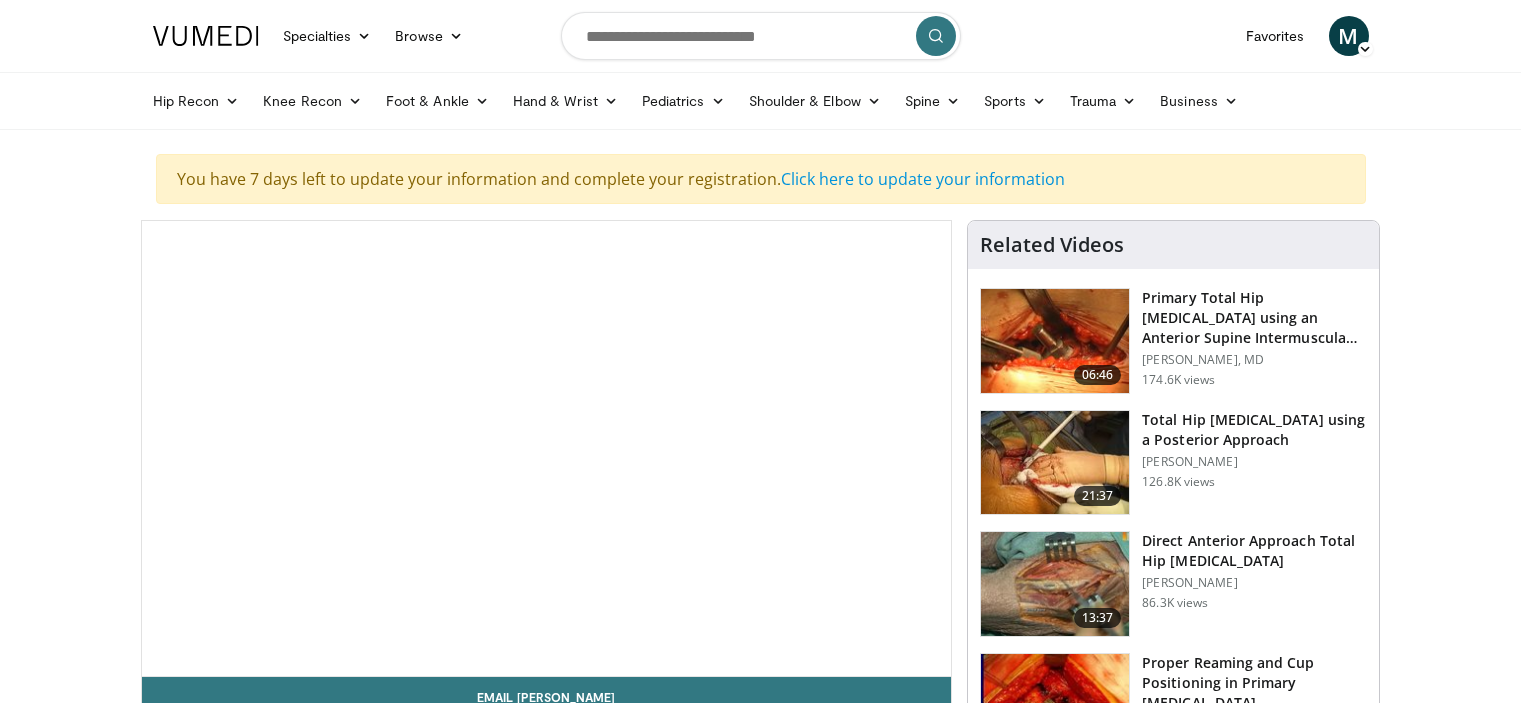 scroll, scrollTop: 0, scrollLeft: 0, axis: both 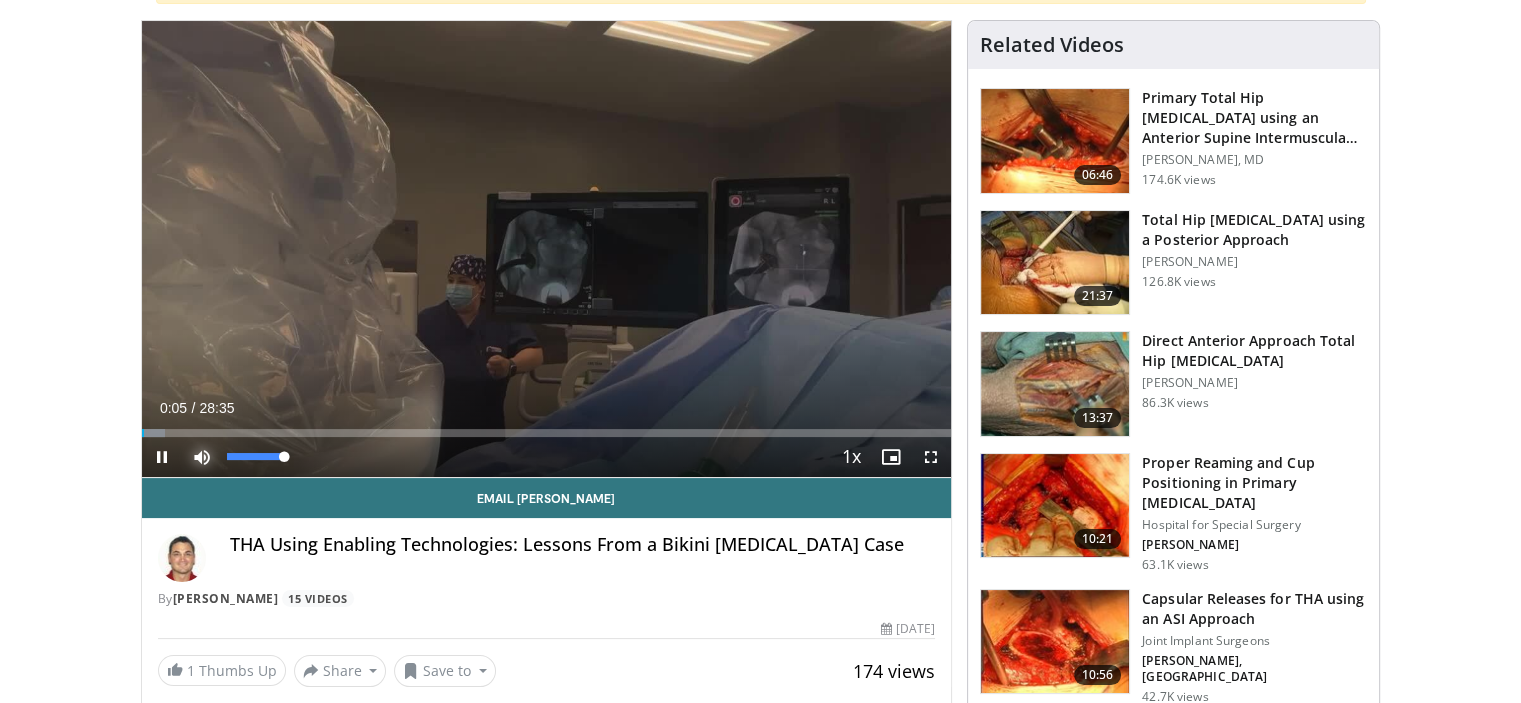 click at bounding box center [202, 457] 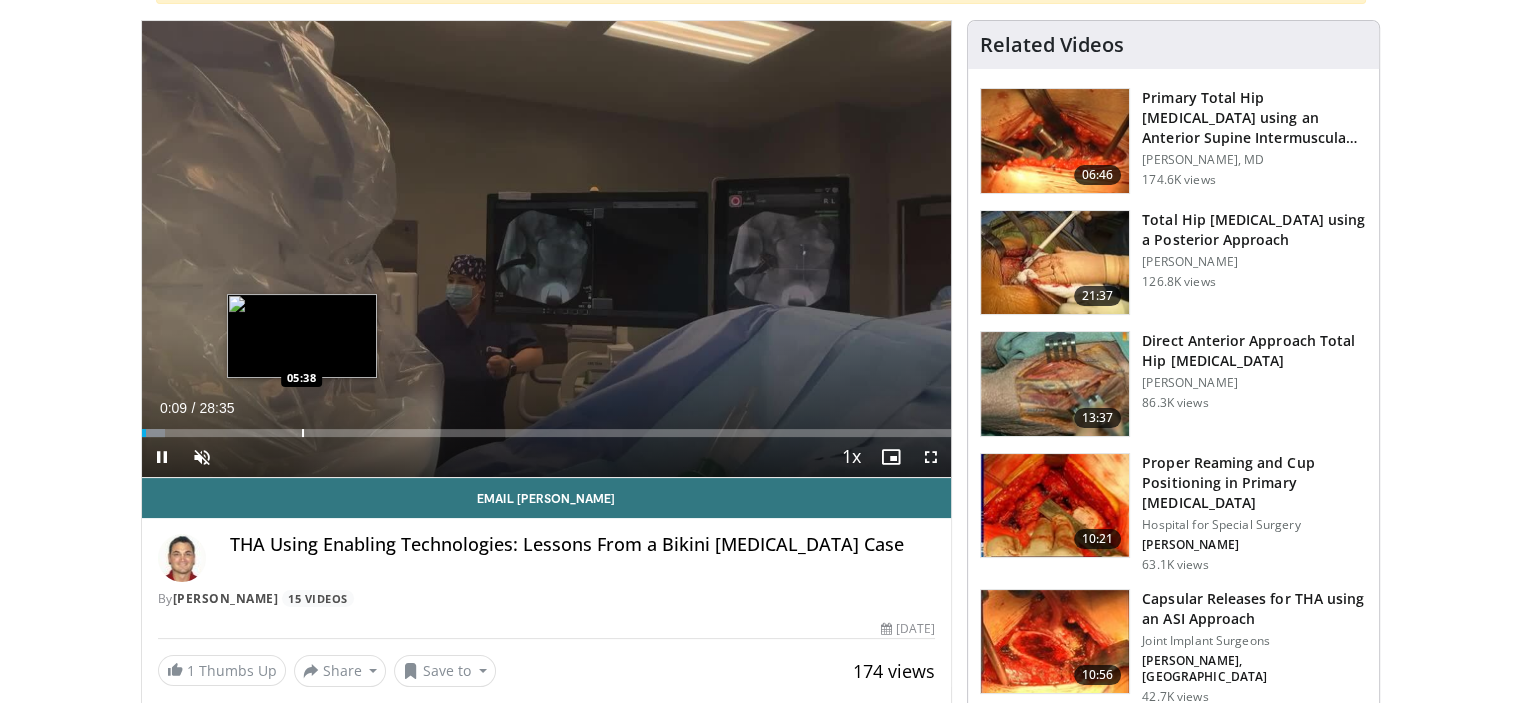 click on "10 seconds
Tap to unmute" at bounding box center (547, 249) 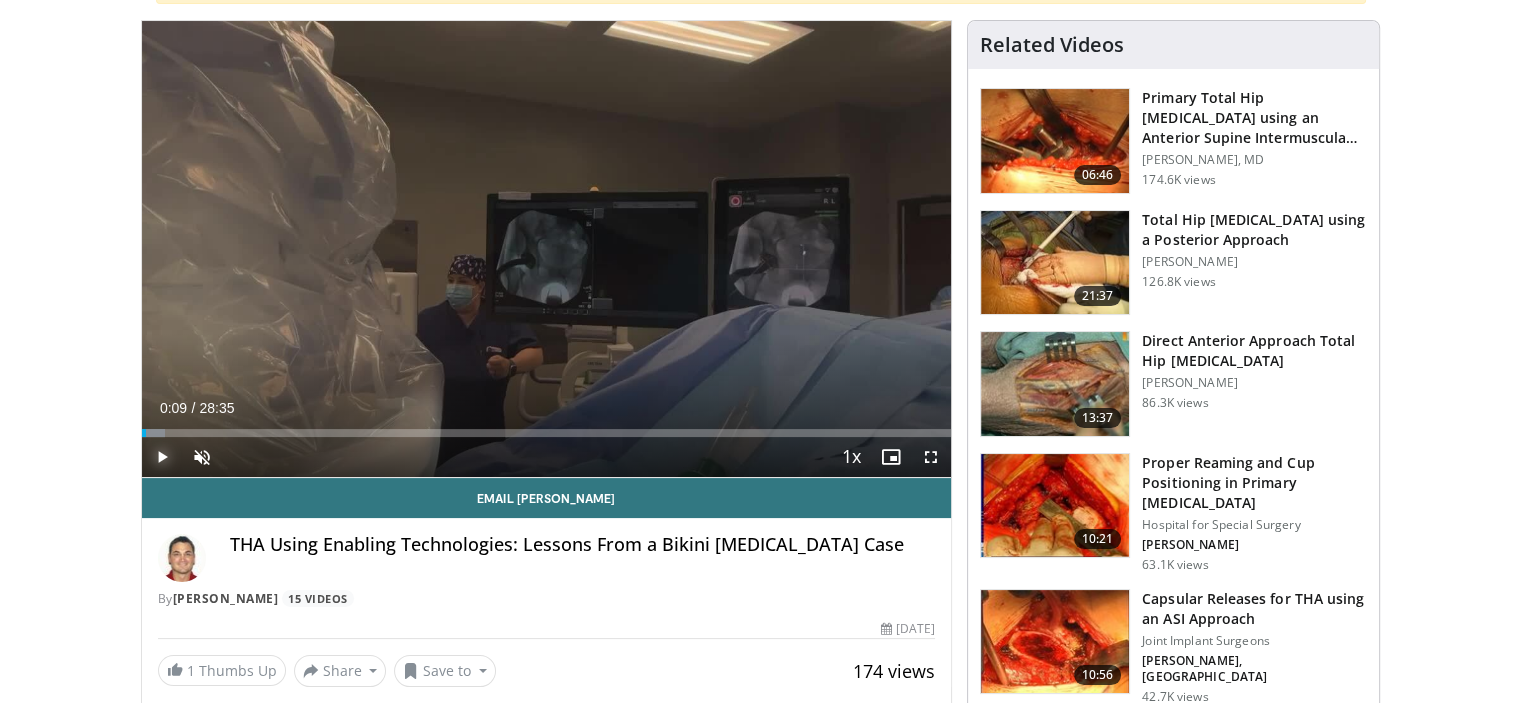 click at bounding box center [162, 457] 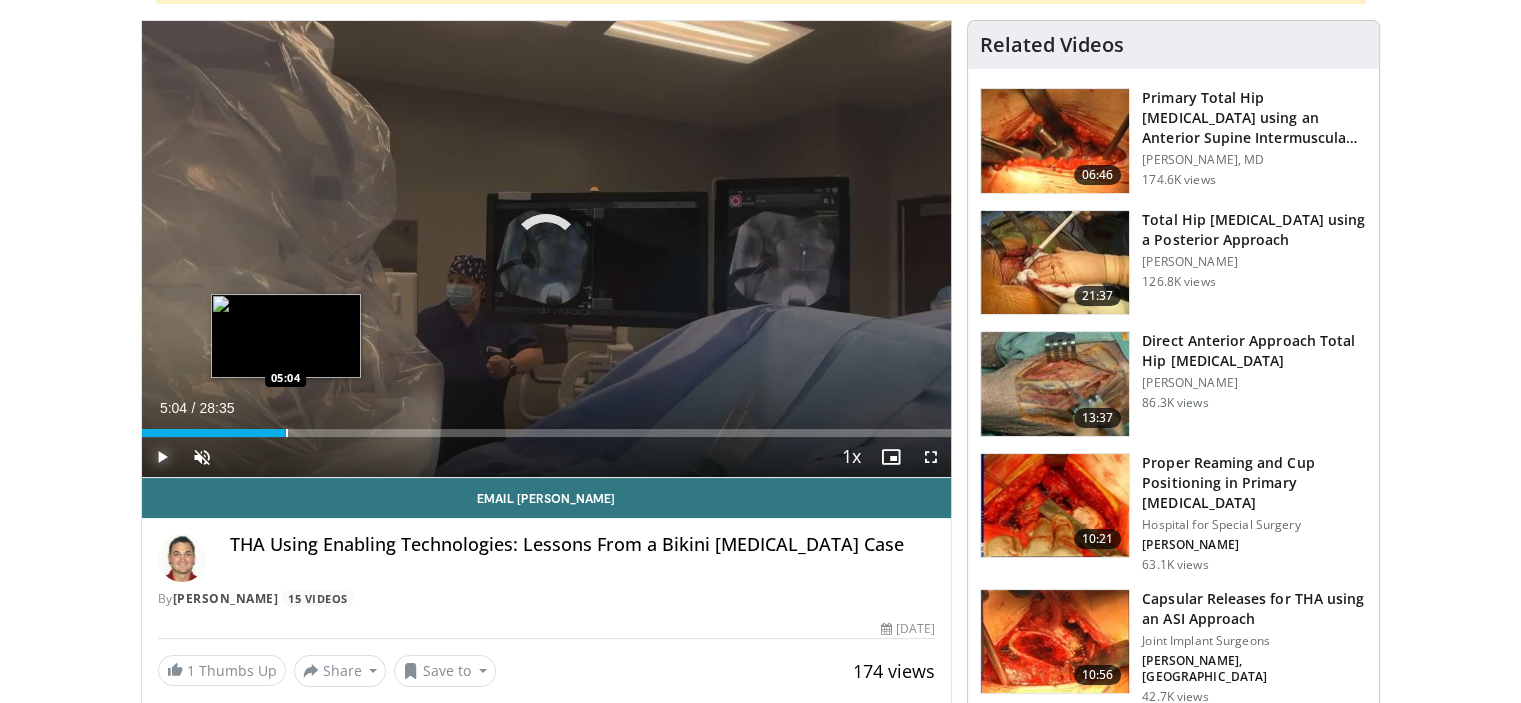 click at bounding box center [287, 433] 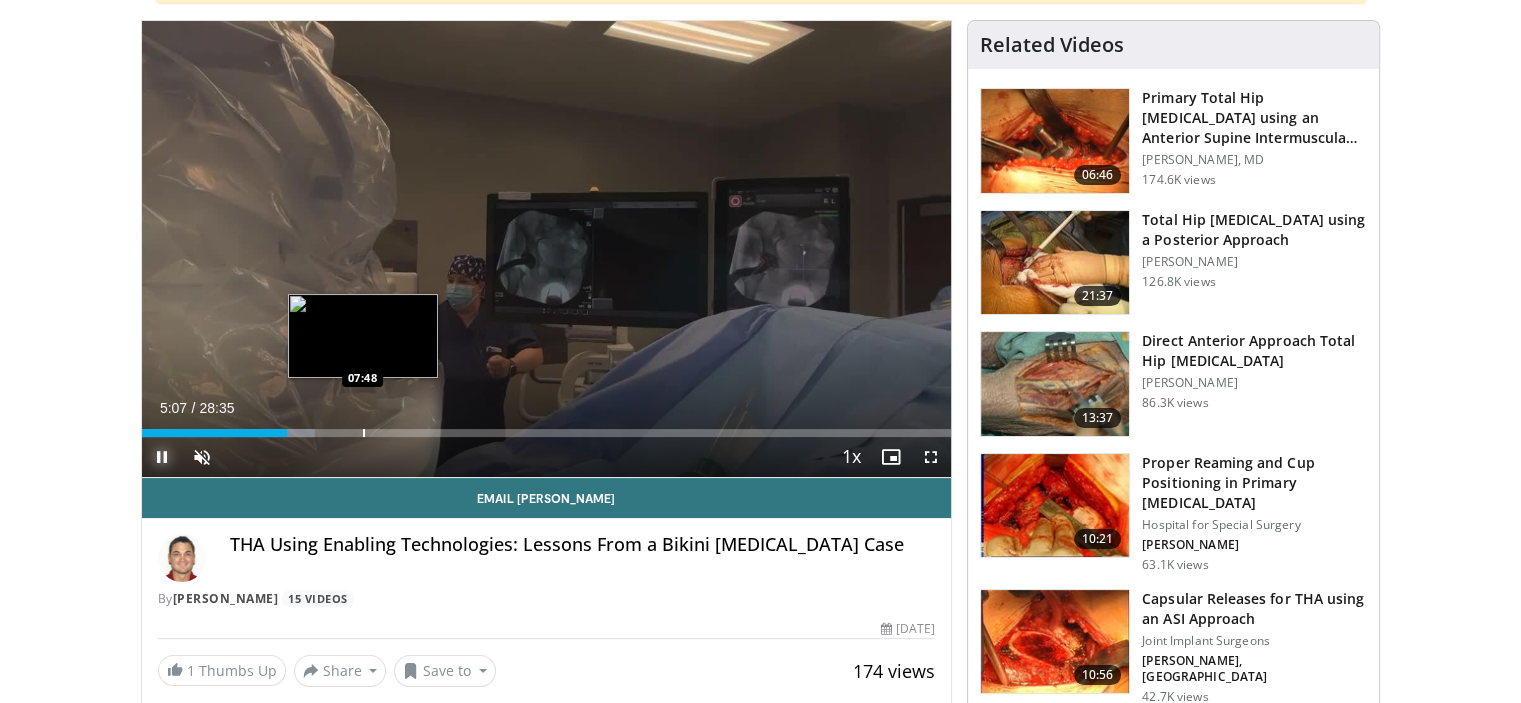 click at bounding box center [364, 433] 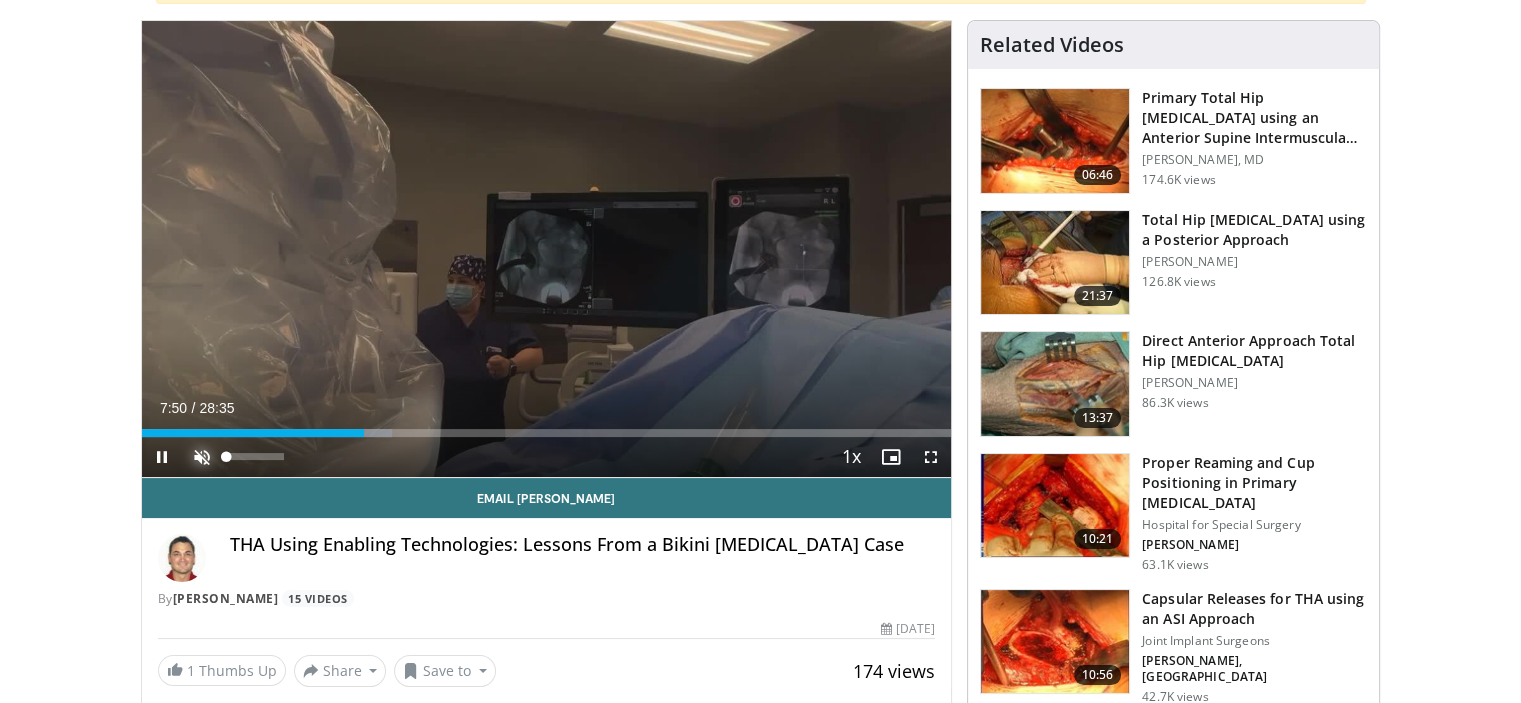 click at bounding box center (202, 457) 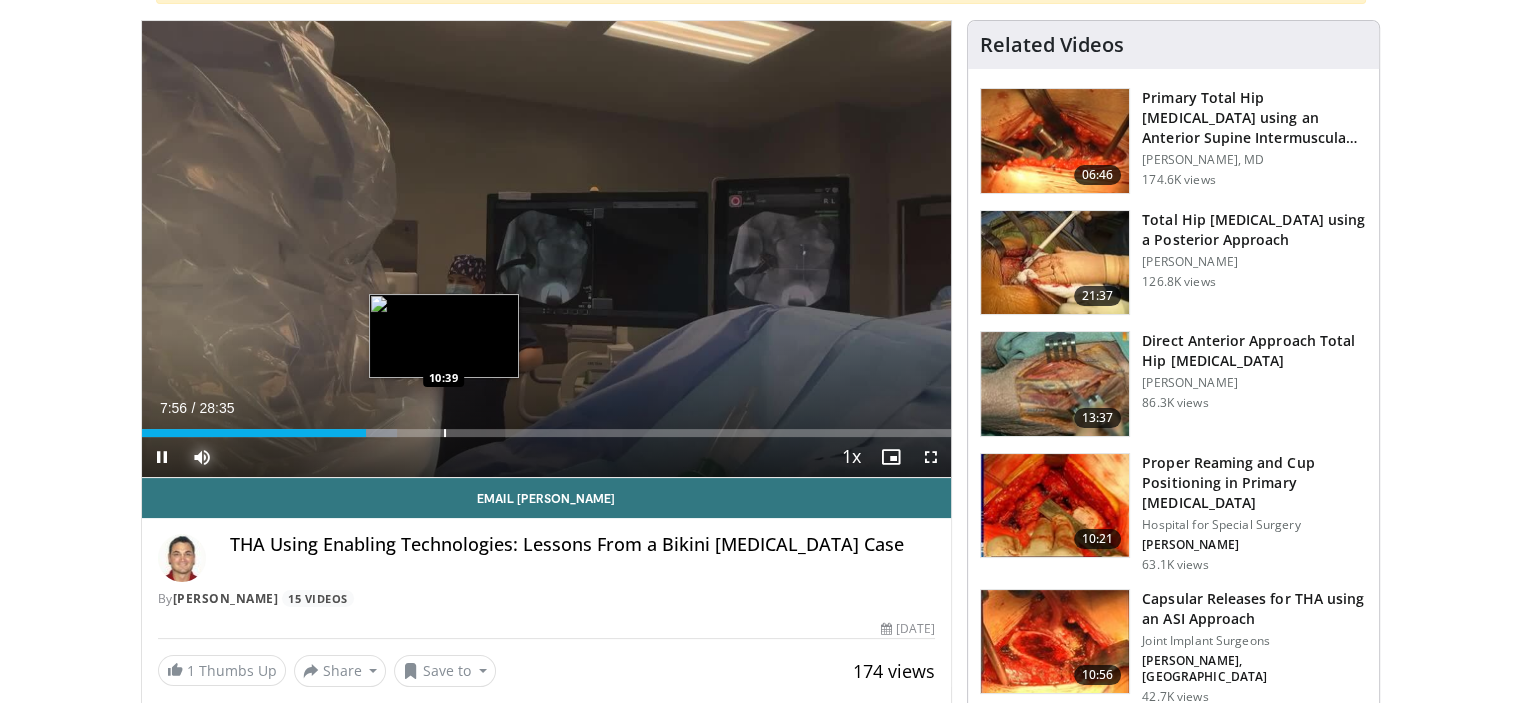 click at bounding box center [445, 433] 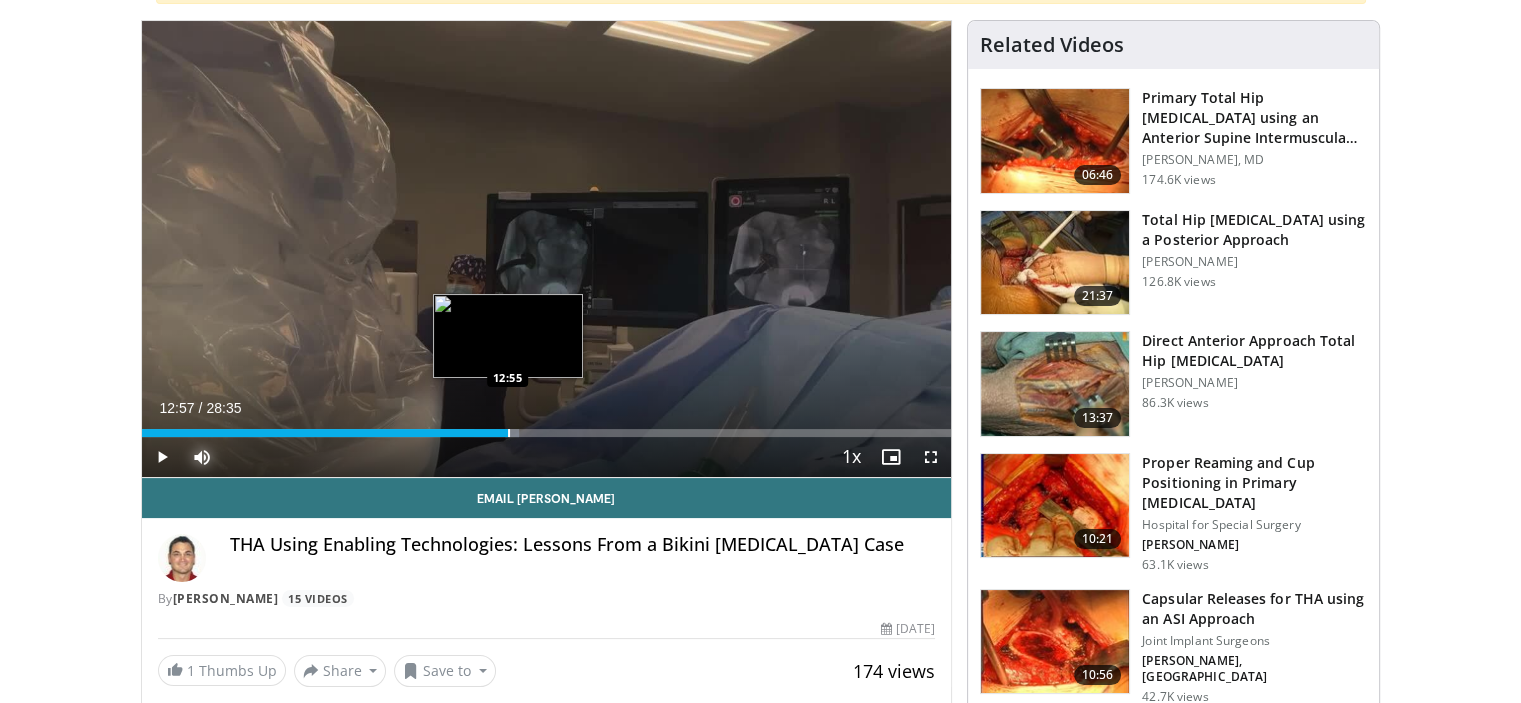 click at bounding box center (509, 433) 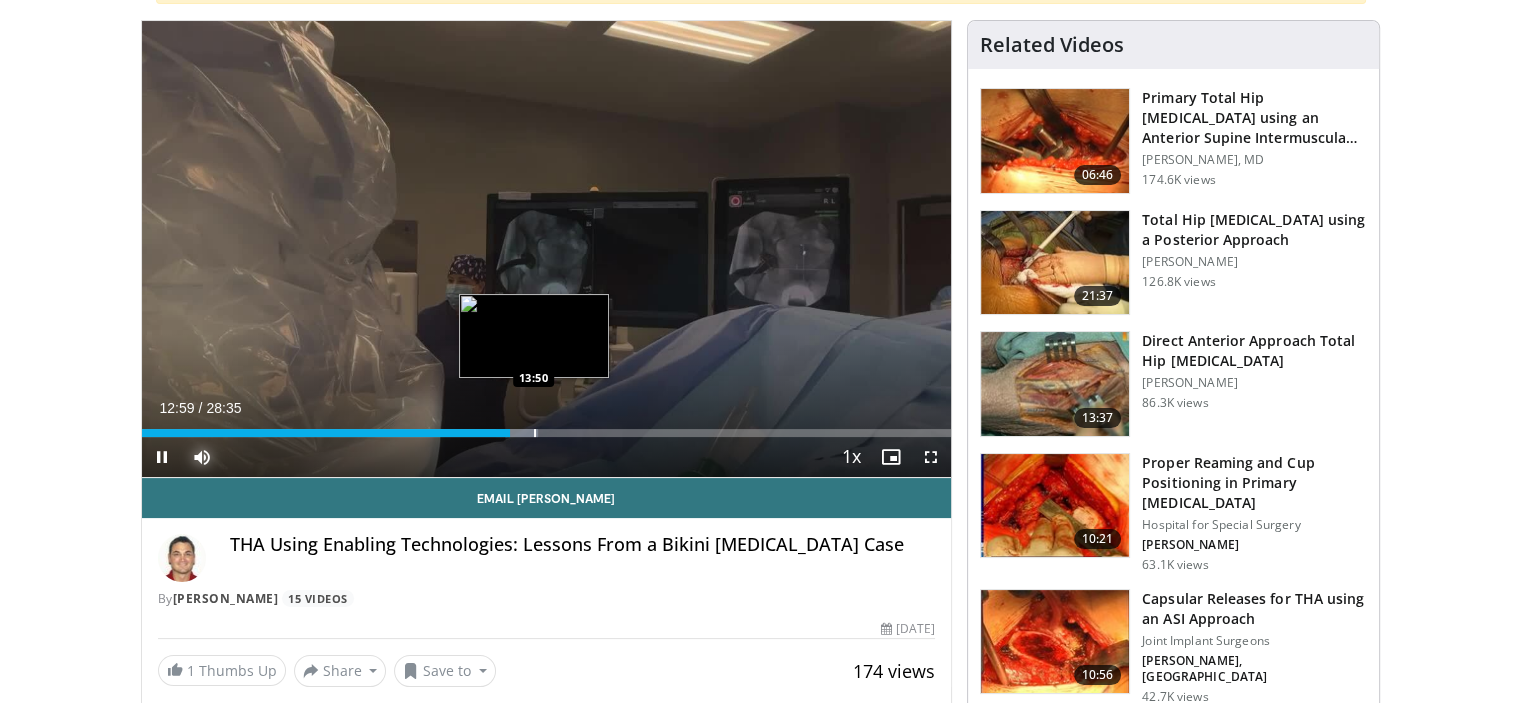 click at bounding box center (535, 433) 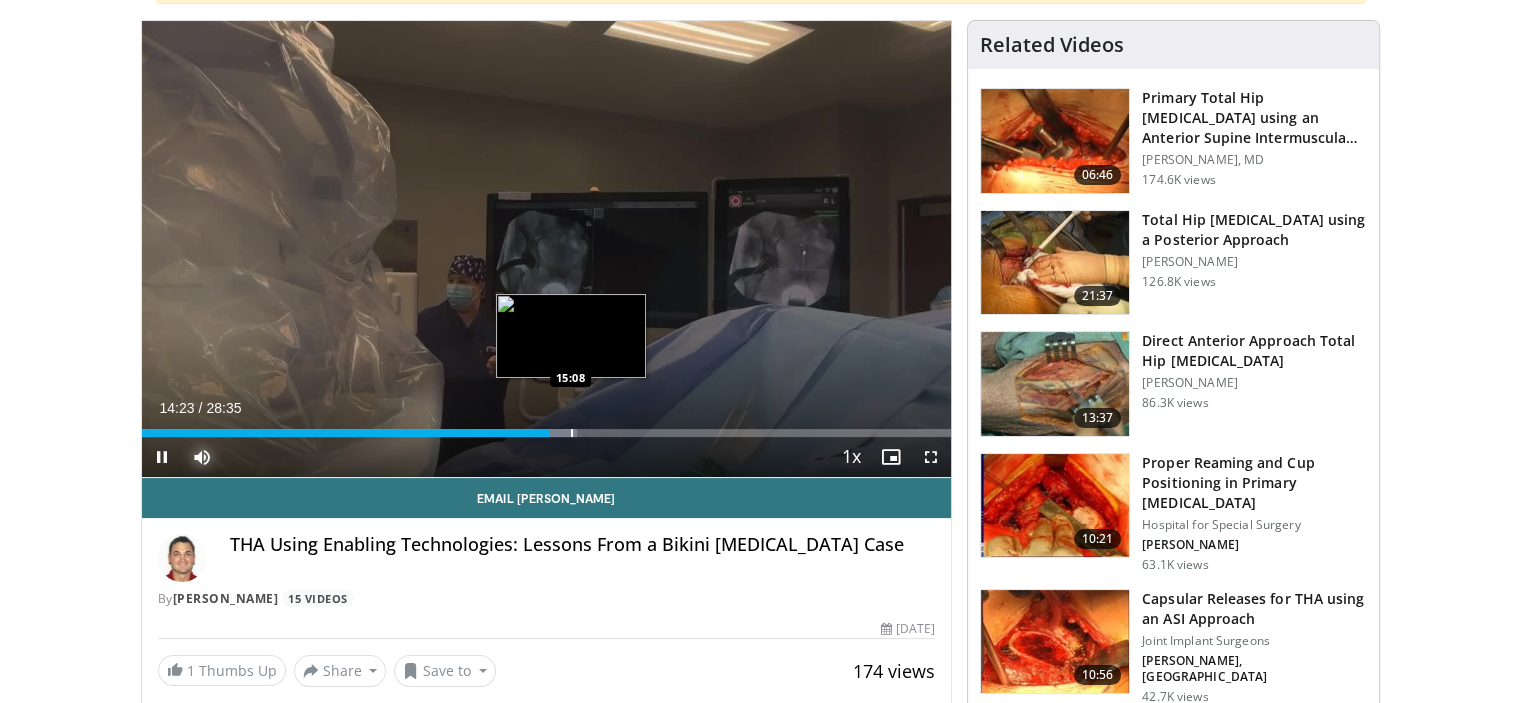 click at bounding box center (556, 433) 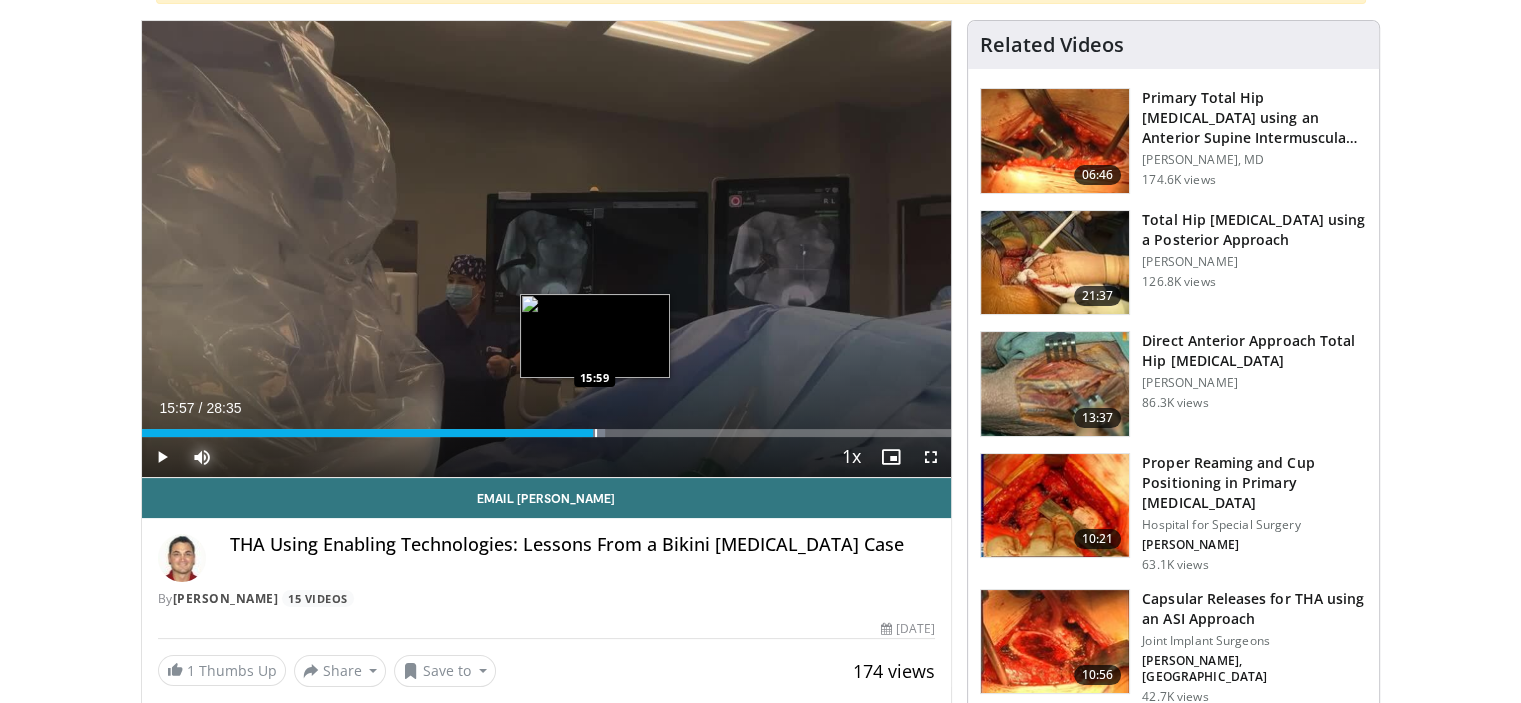 click at bounding box center [596, 433] 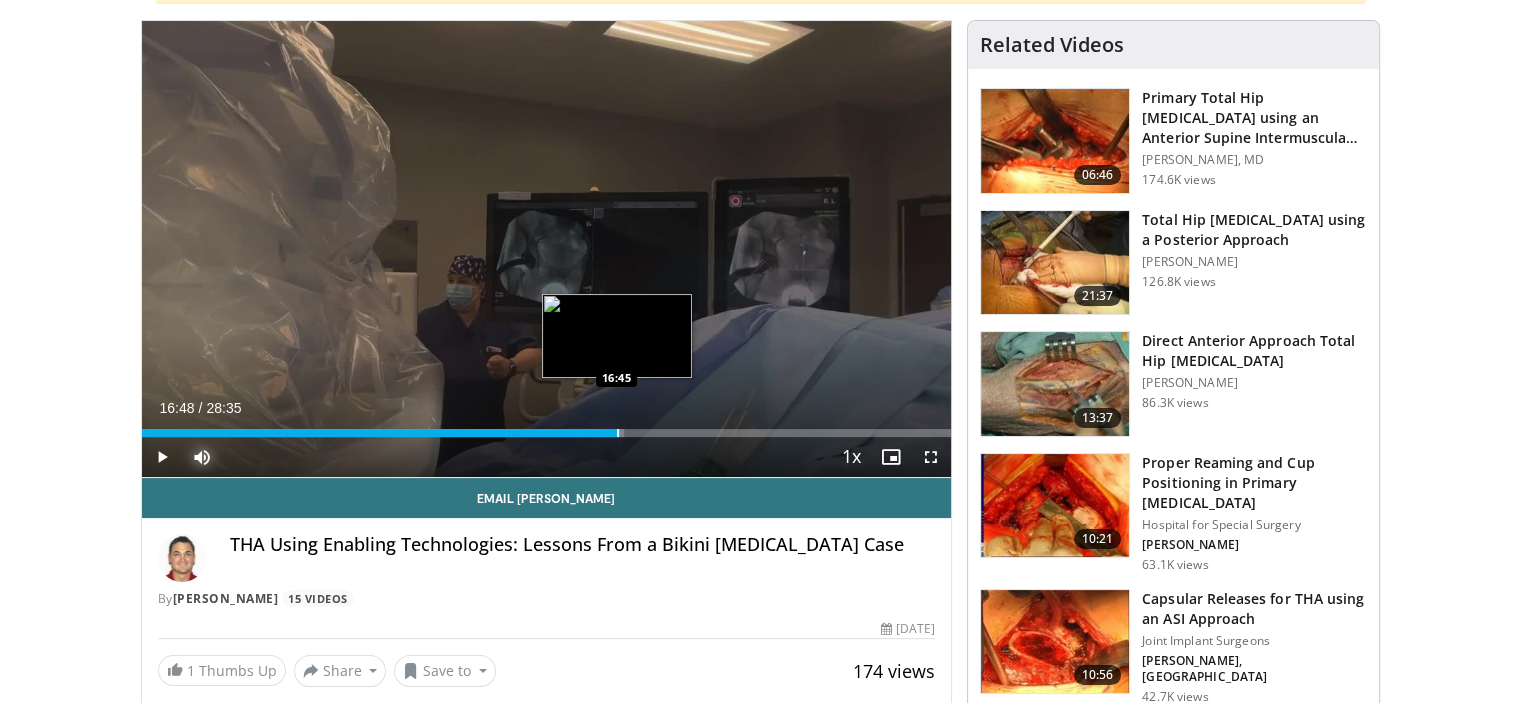 click at bounding box center (618, 433) 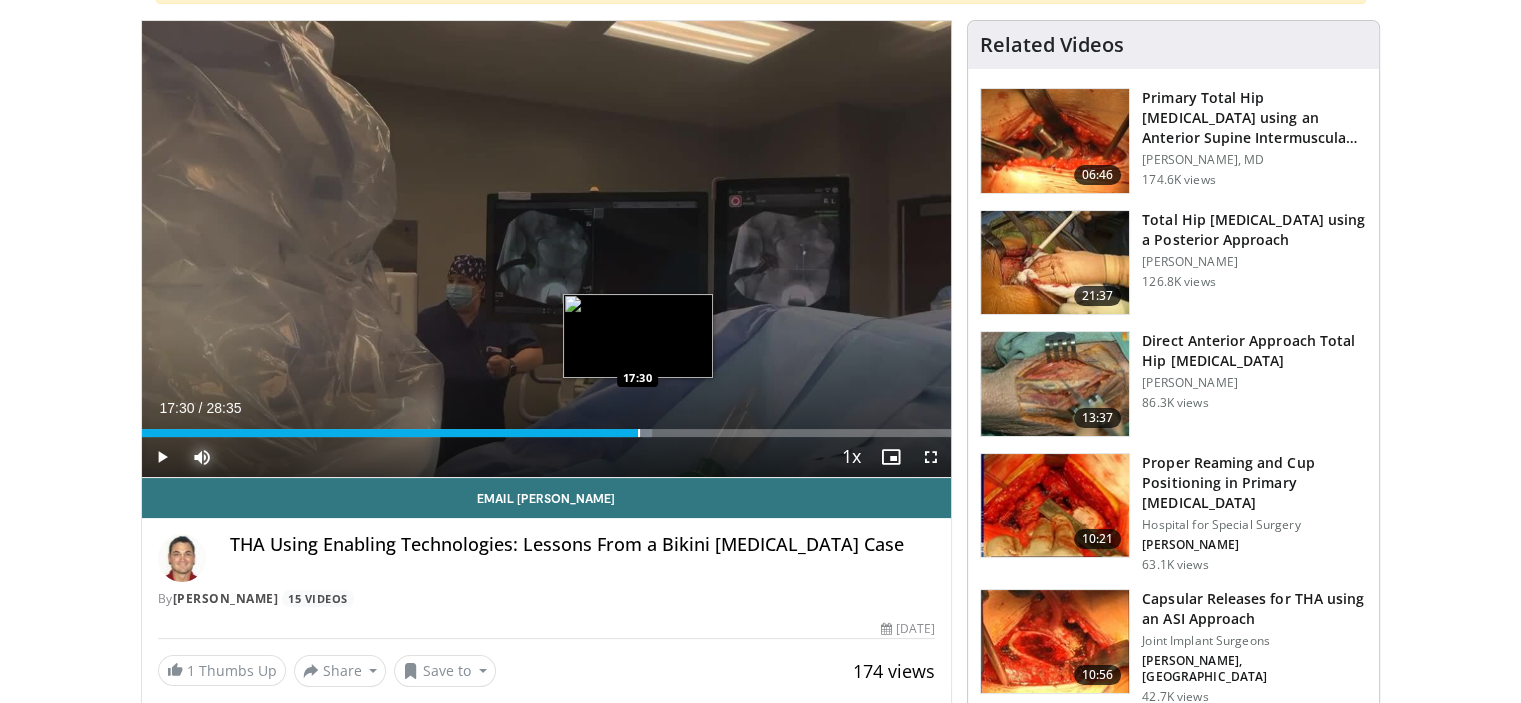 click at bounding box center (639, 433) 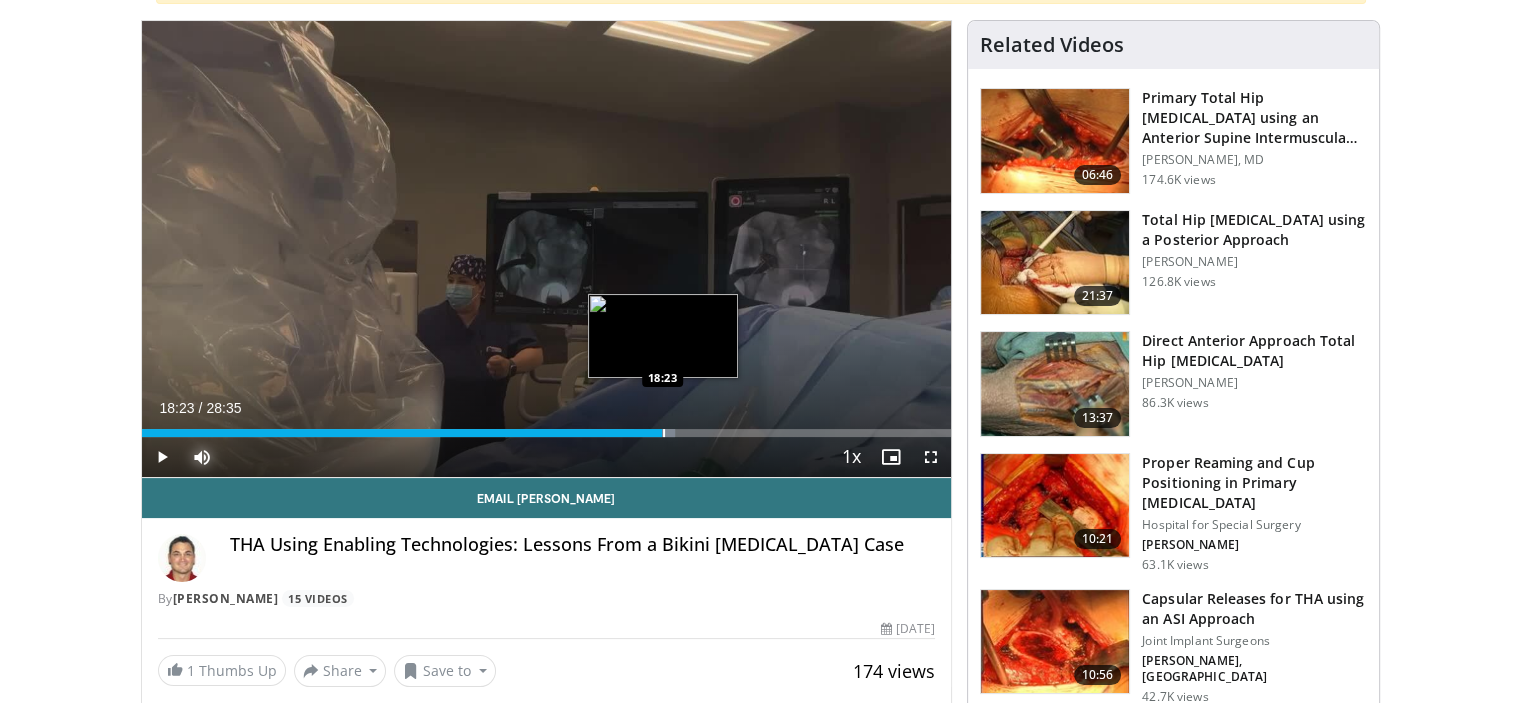 click at bounding box center (664, 433) 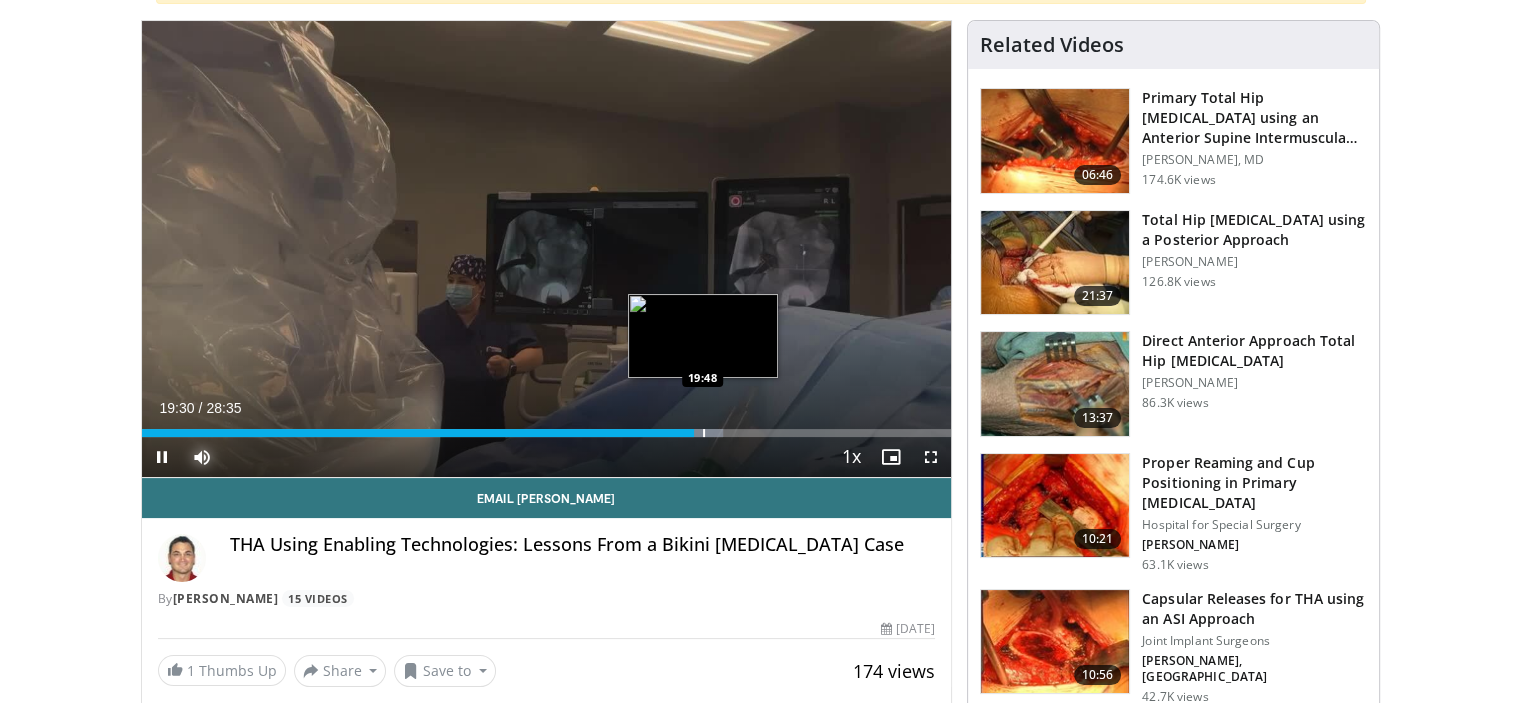 click at bounding box center [704, 433] 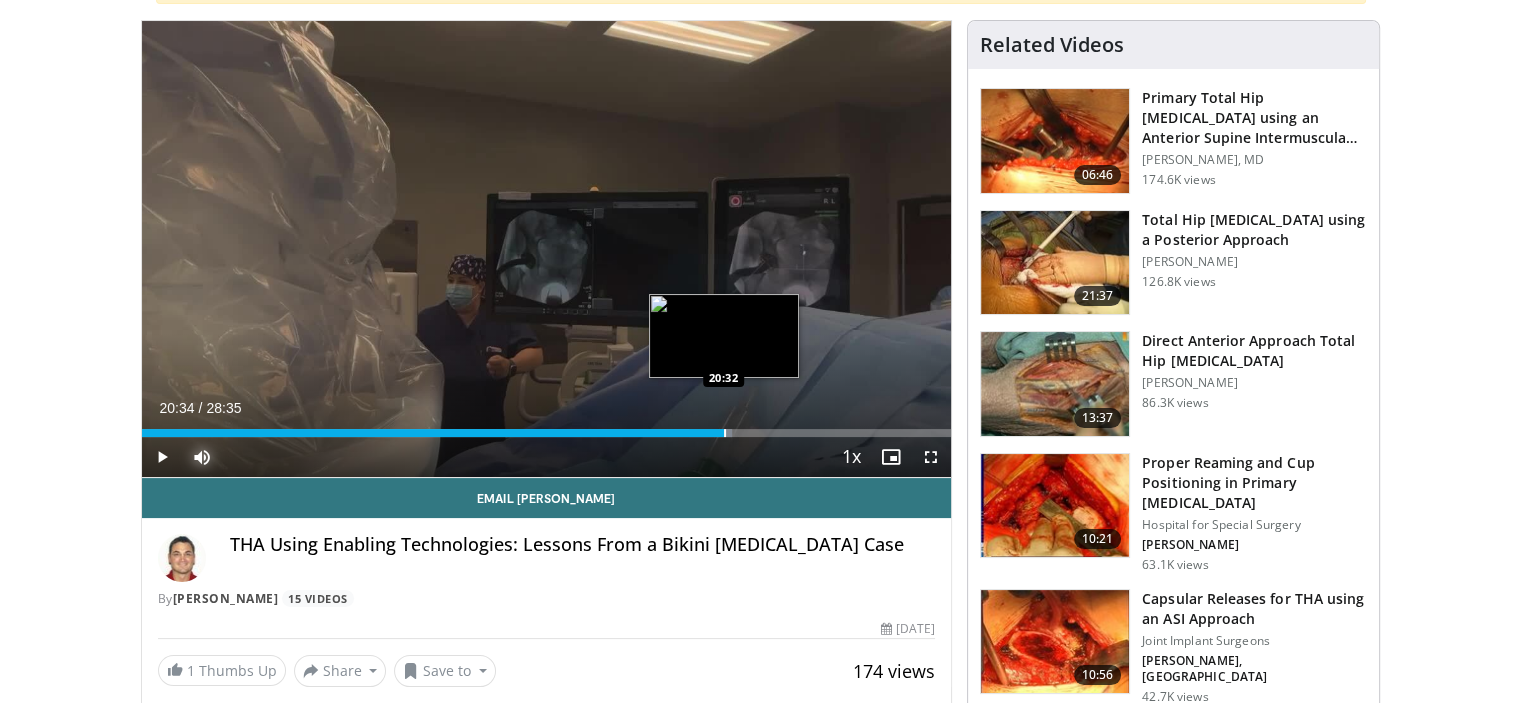click at bounding box center [725, 433] 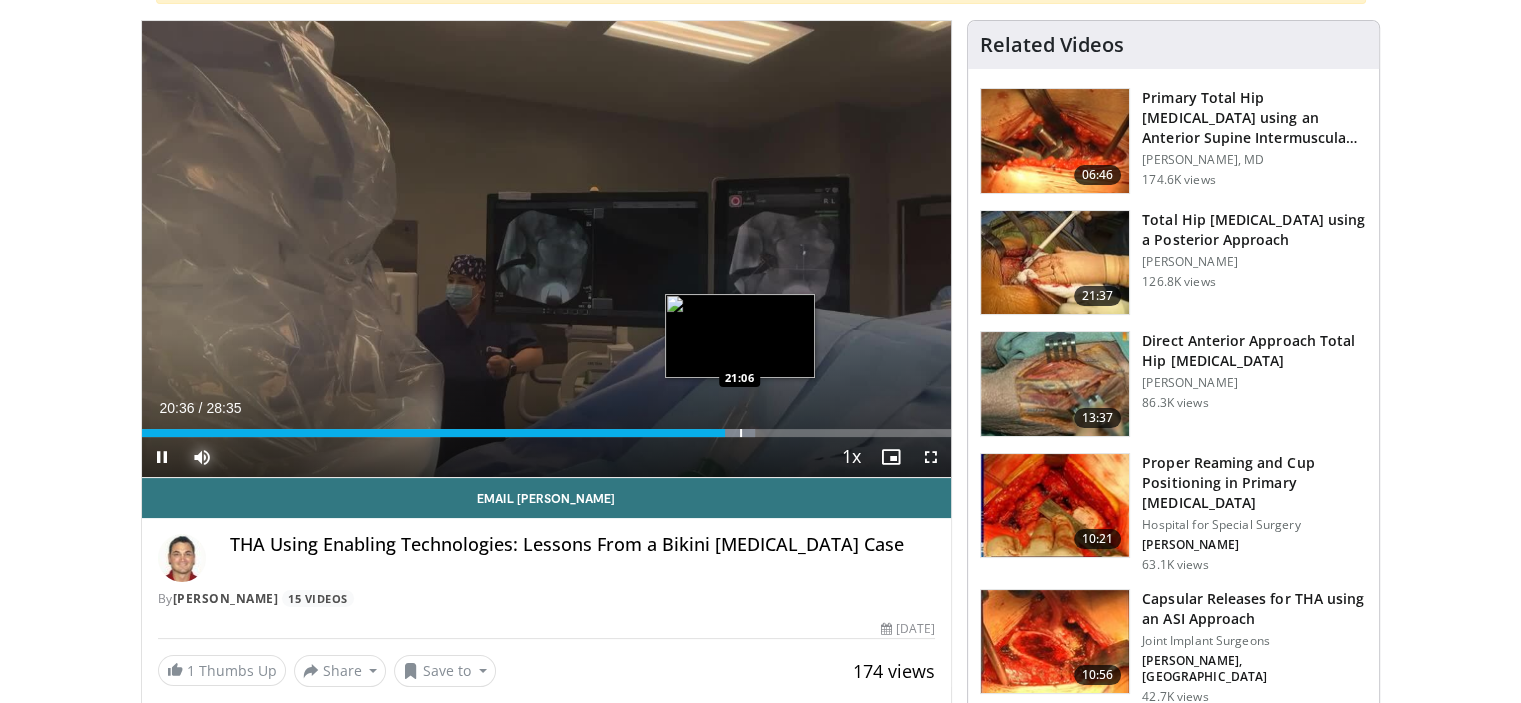 click at bounding box center (741, 433) 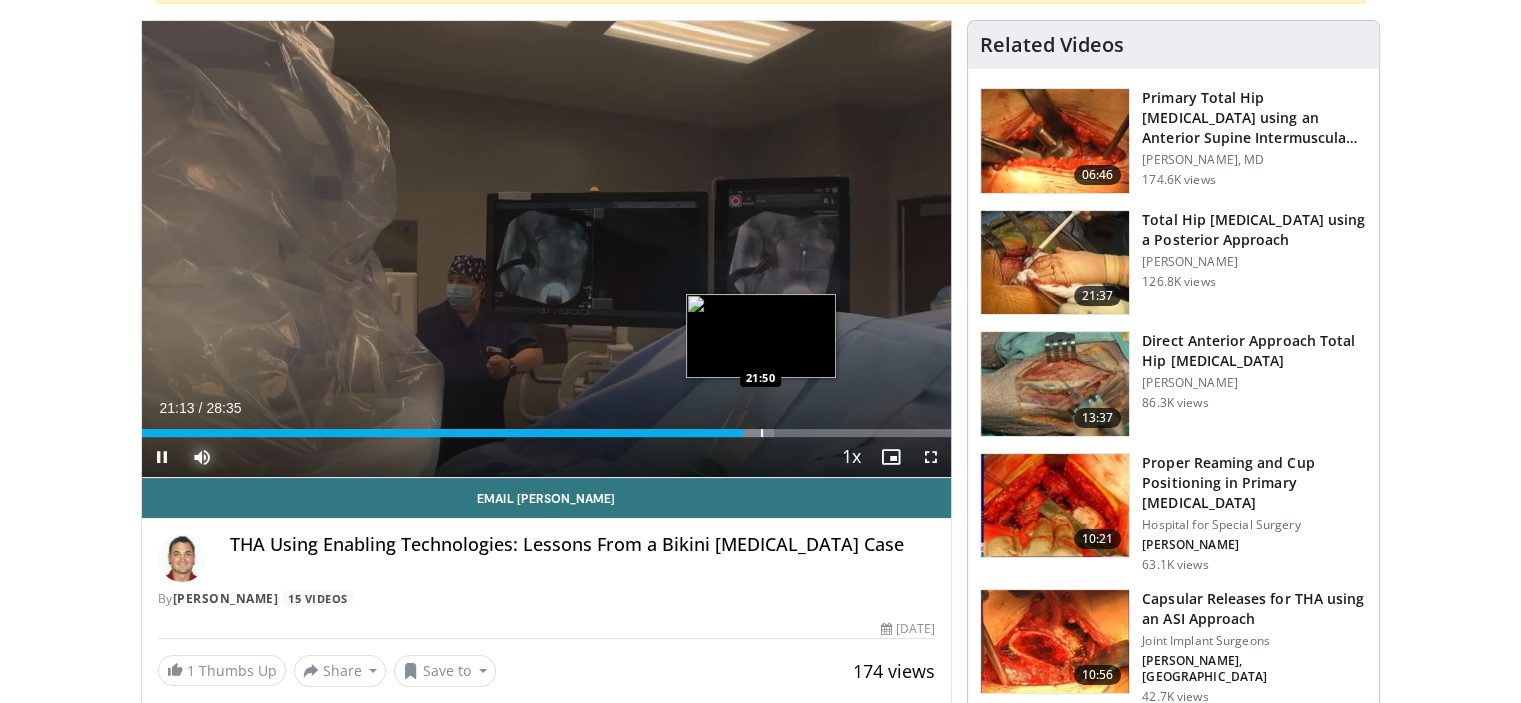 click at bounding box center [762, 433] 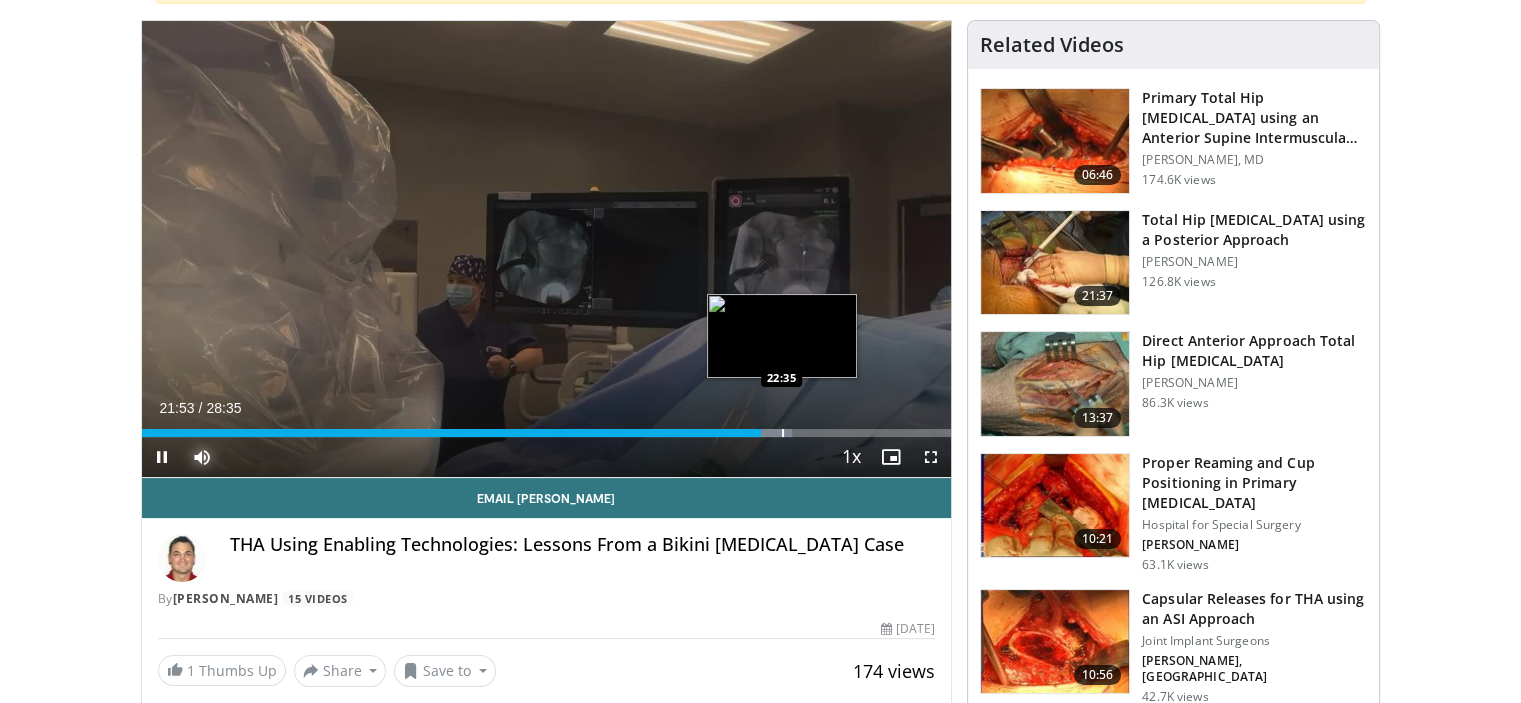 click at bounding box center [783, 433] 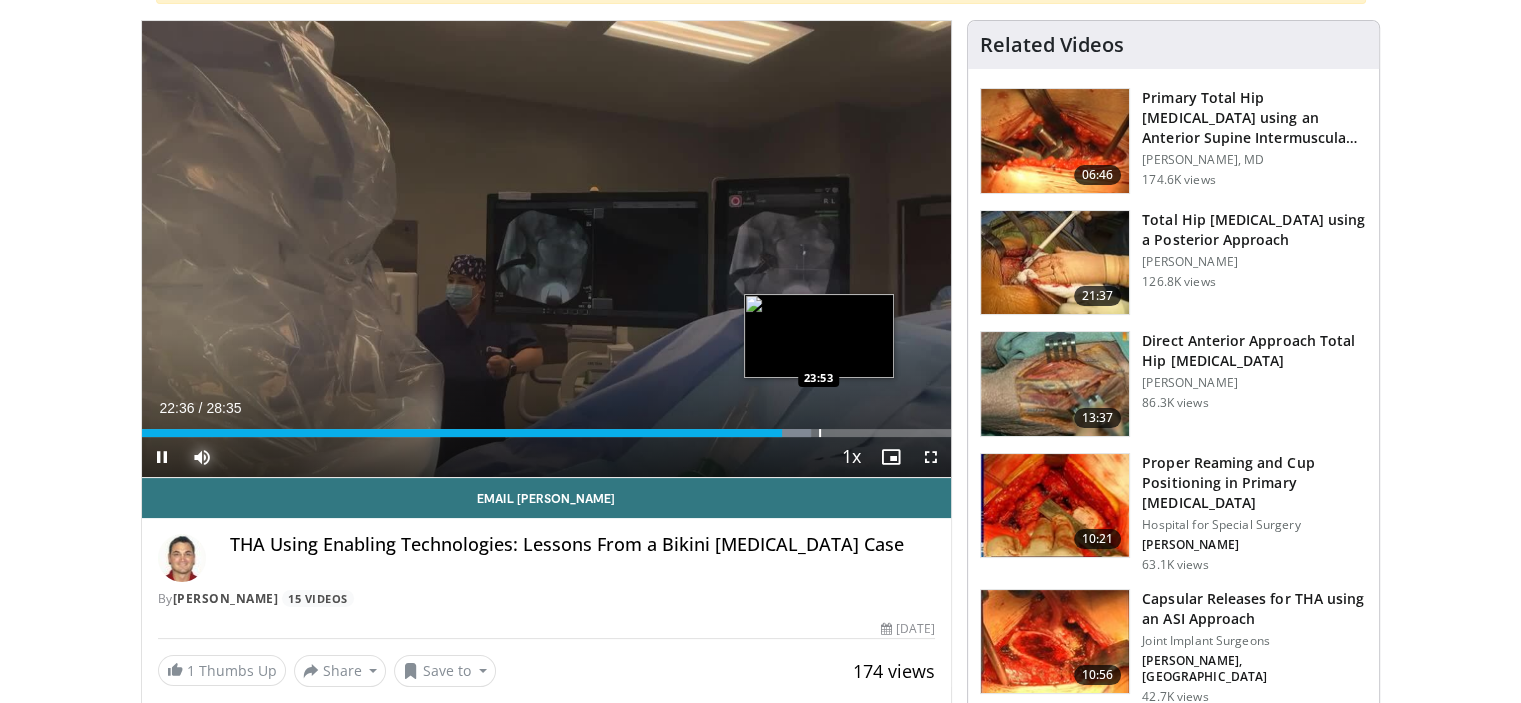 click at bounding box center [820, 433] 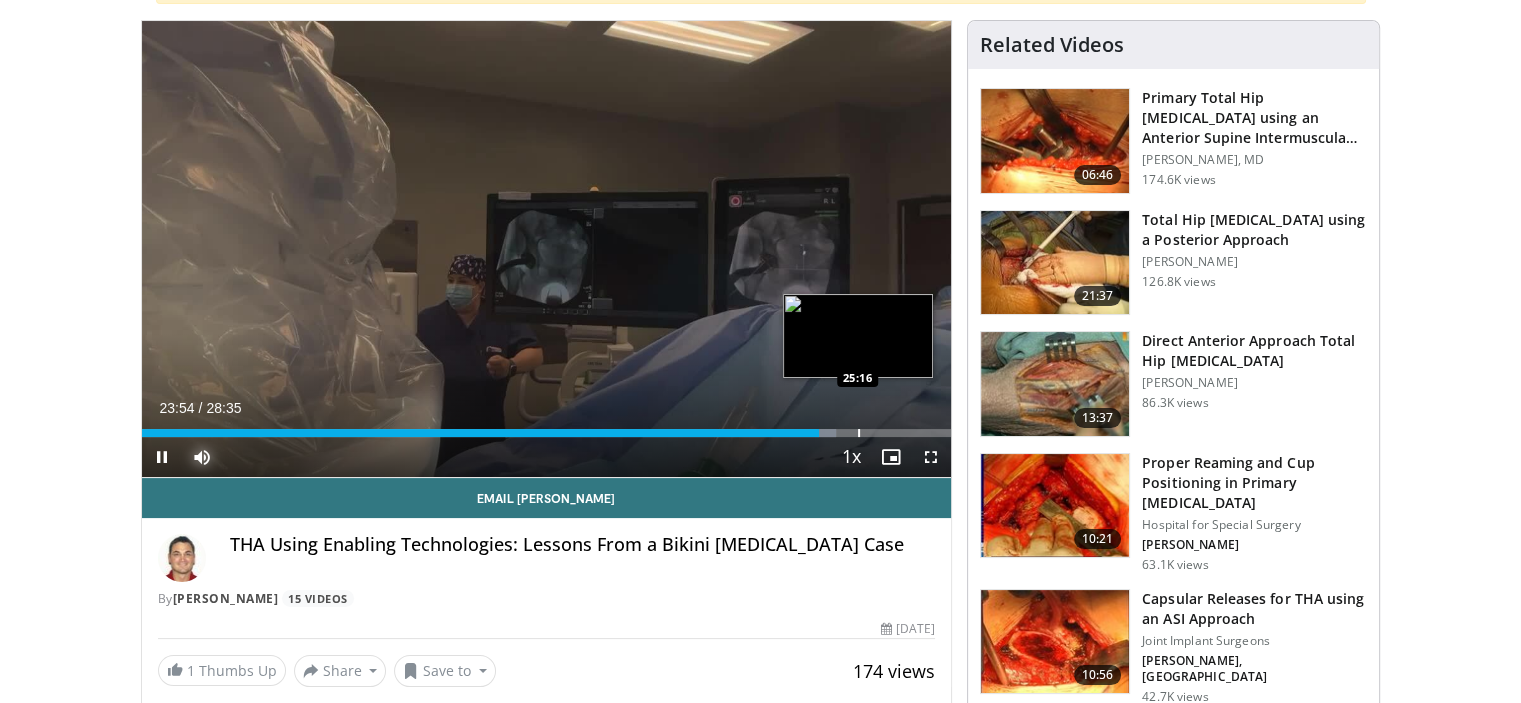 click at bounding box center [859, 433] 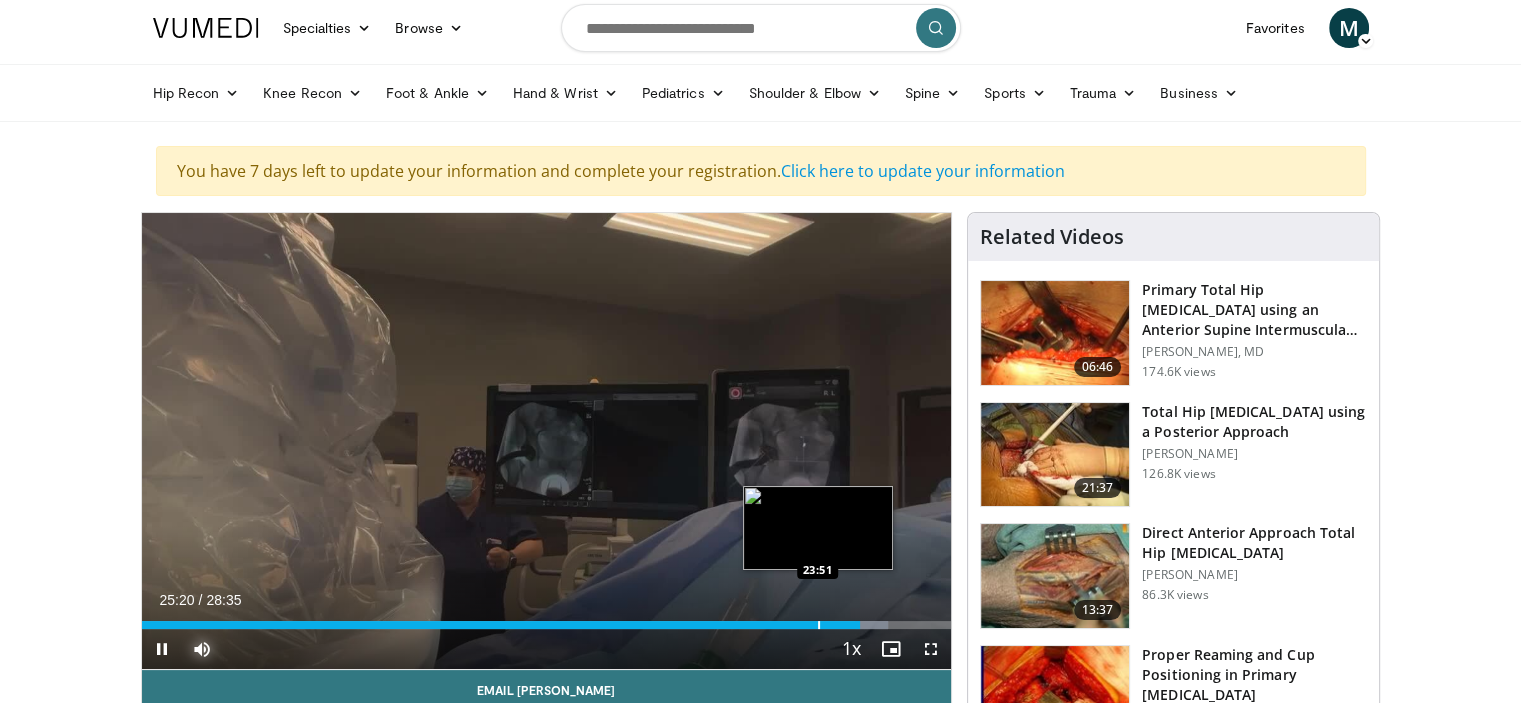 scroll, scrollTop: 0, scrollLeft: 0, axis: both 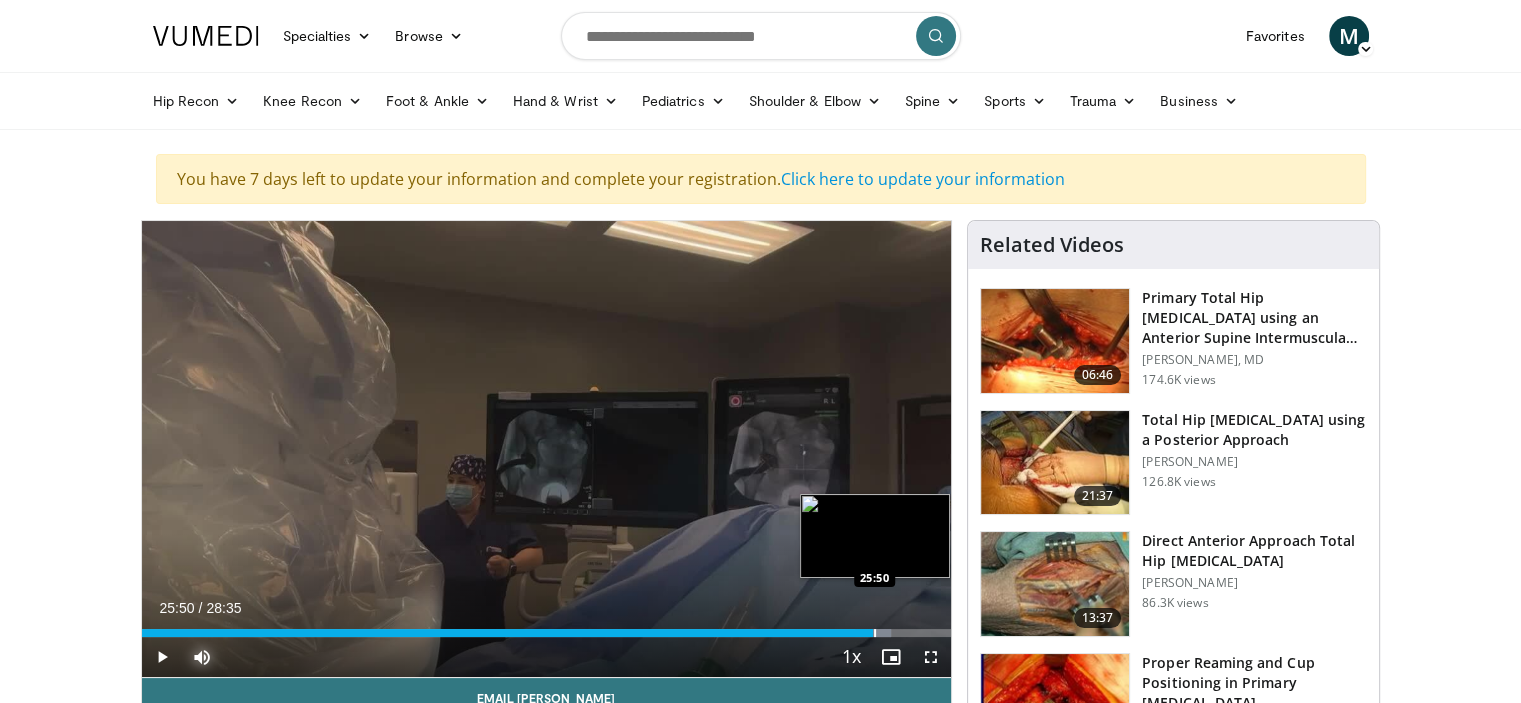 click at bounding box center (875, 633) 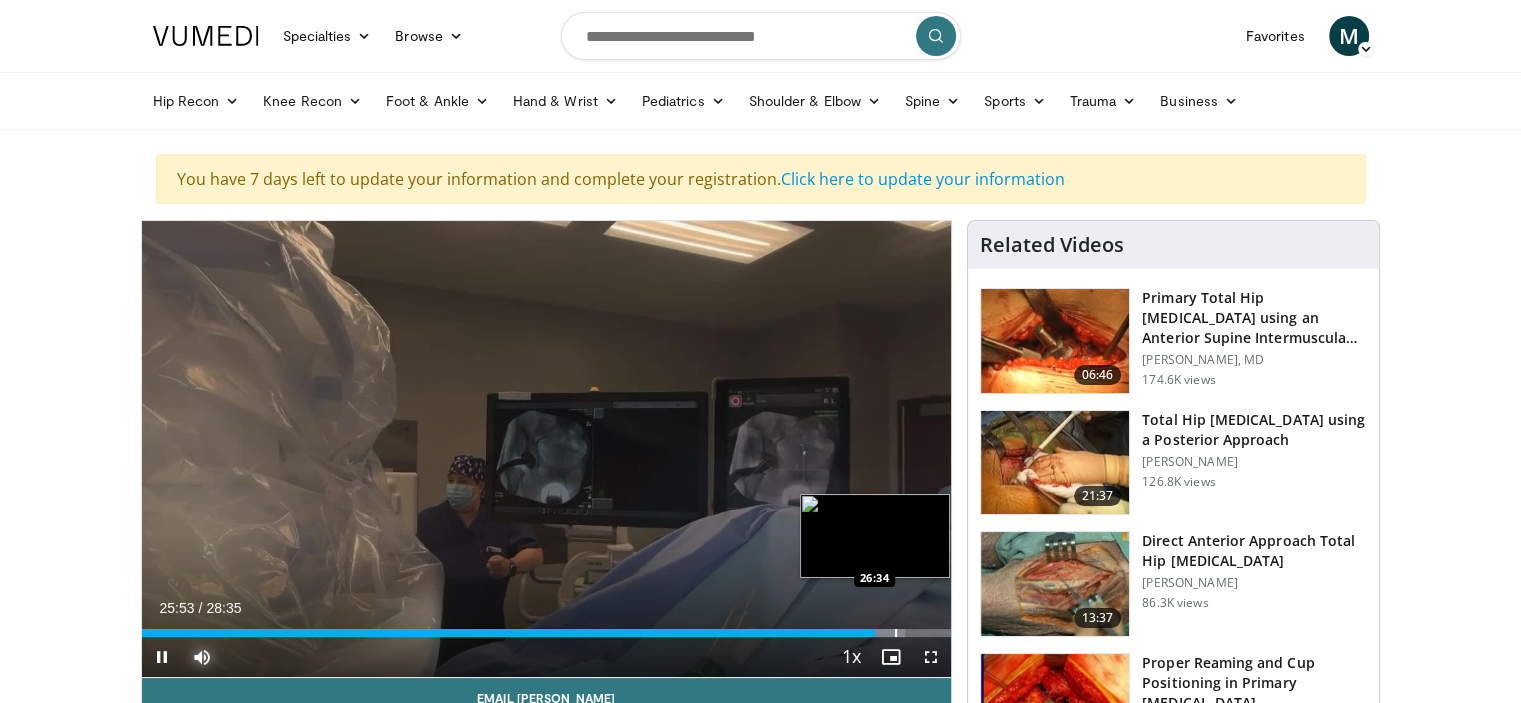 click at bounding box center [896, 633] 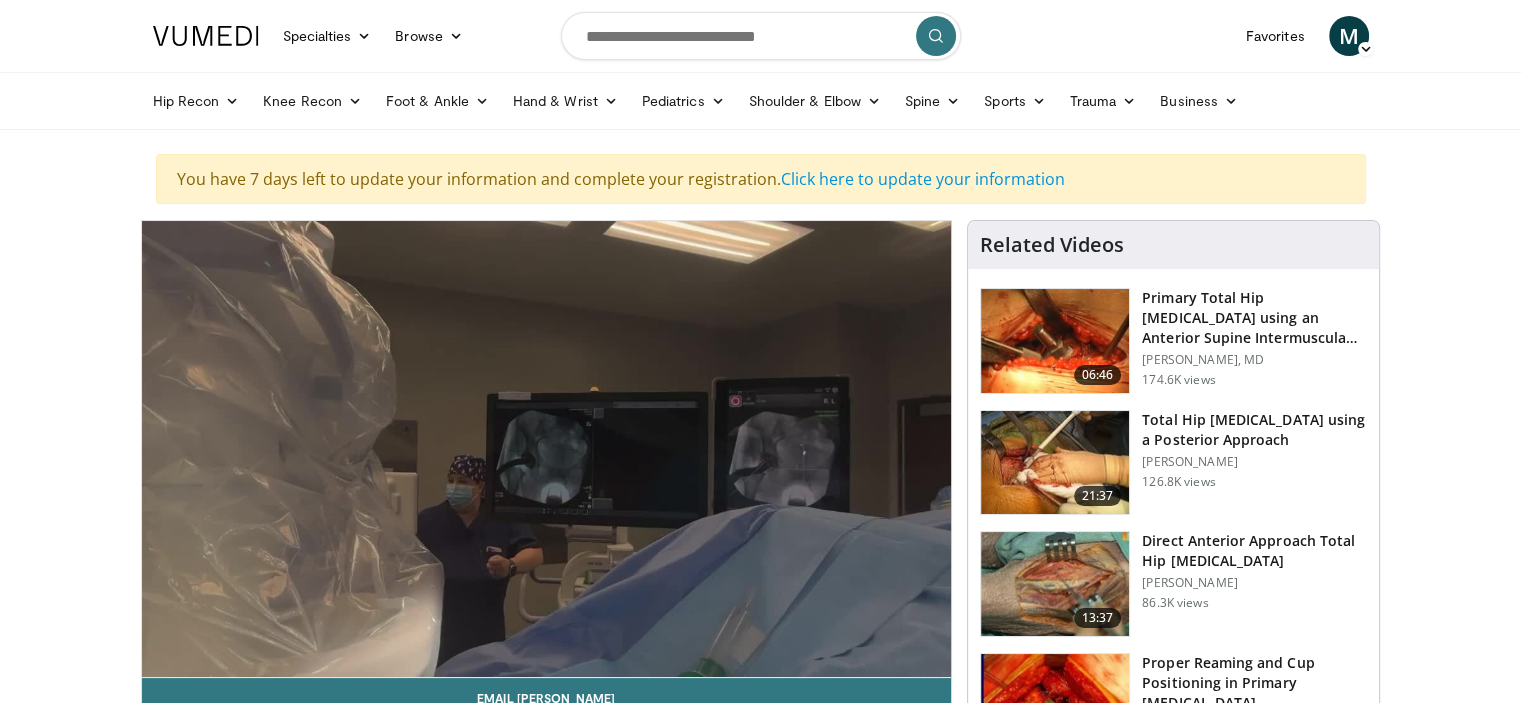 click on "**********" at bounding box center [547, 449] 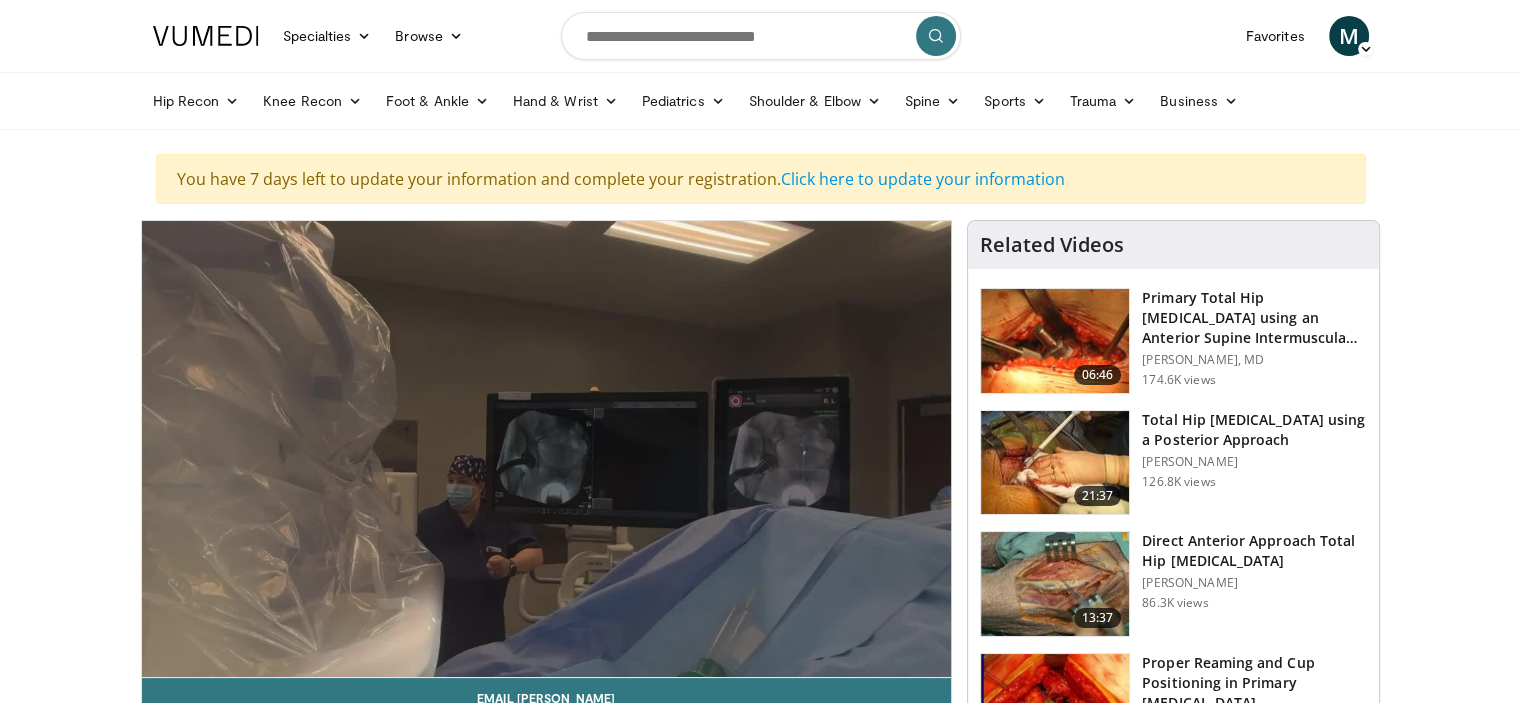 click on "10 seconds
Tap to unmute" at bounding box center [547, 449] 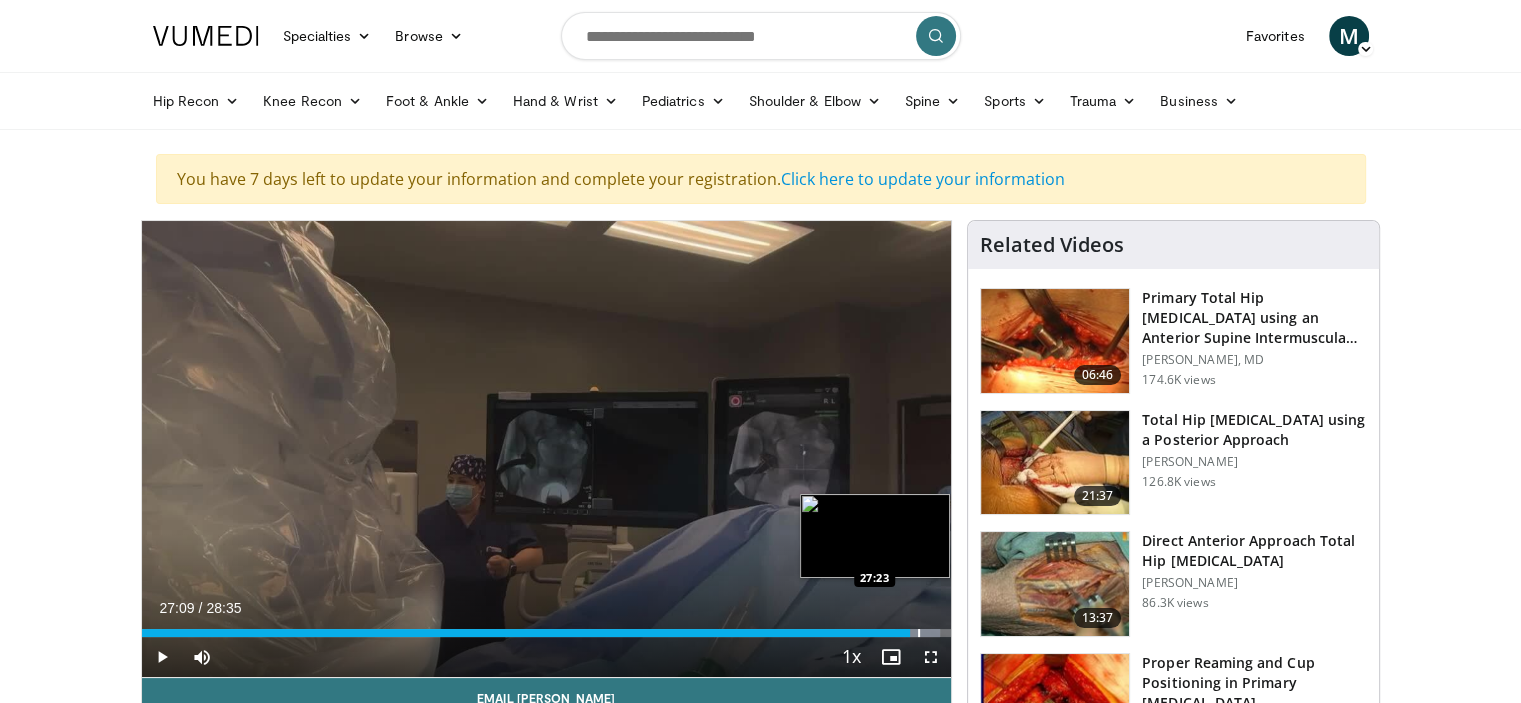 click at bounding box center [919, 633] 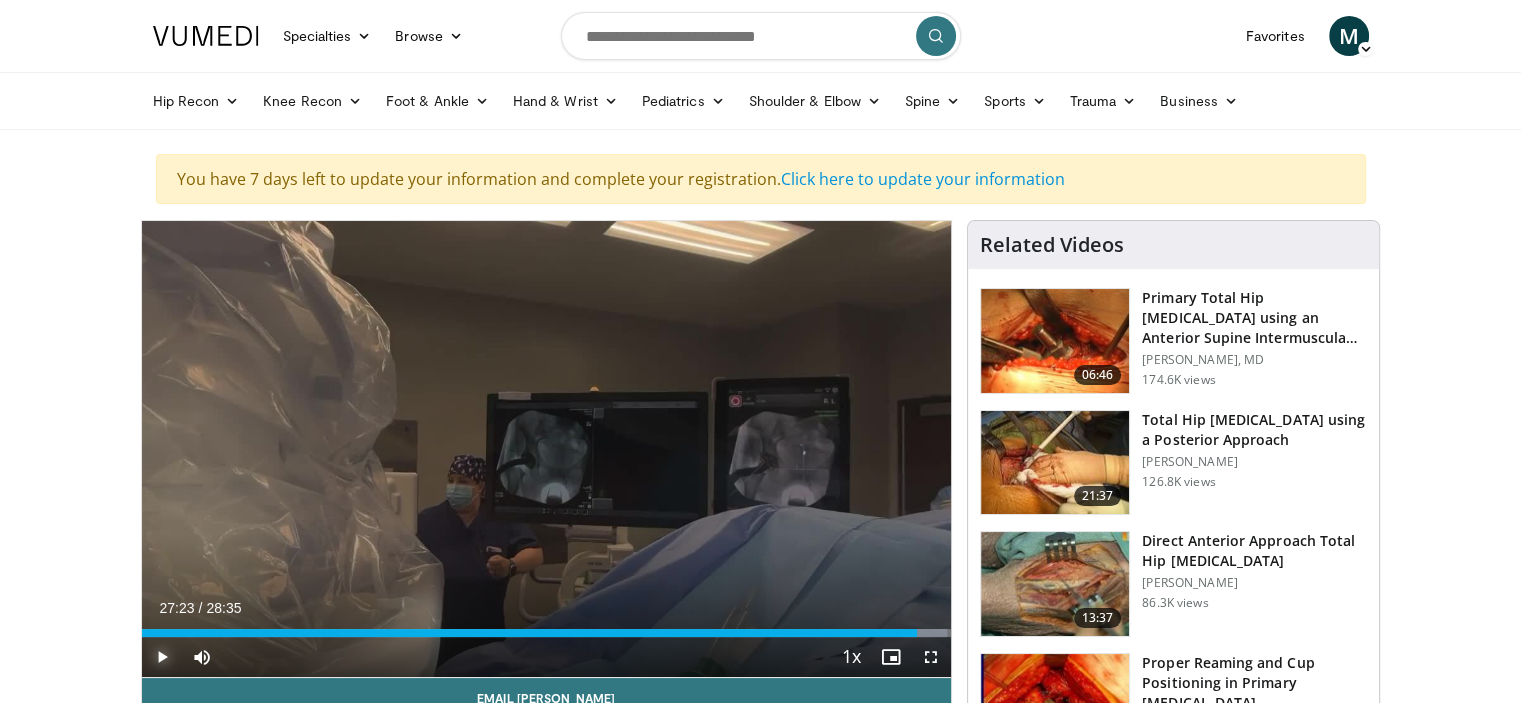 click at bounding box center (162, 657) 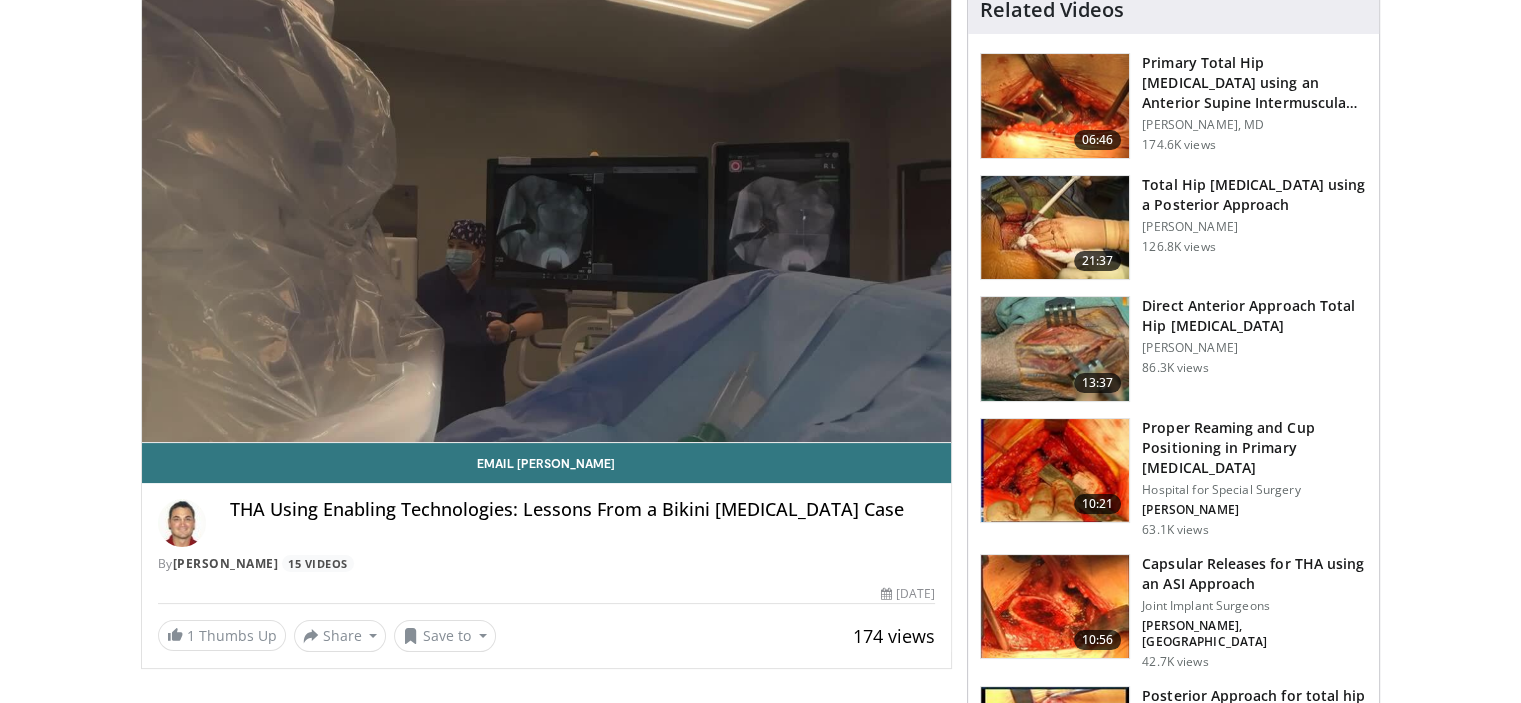 scroll, scrollTop: 200, scrollLeft: 0, axis: vertical 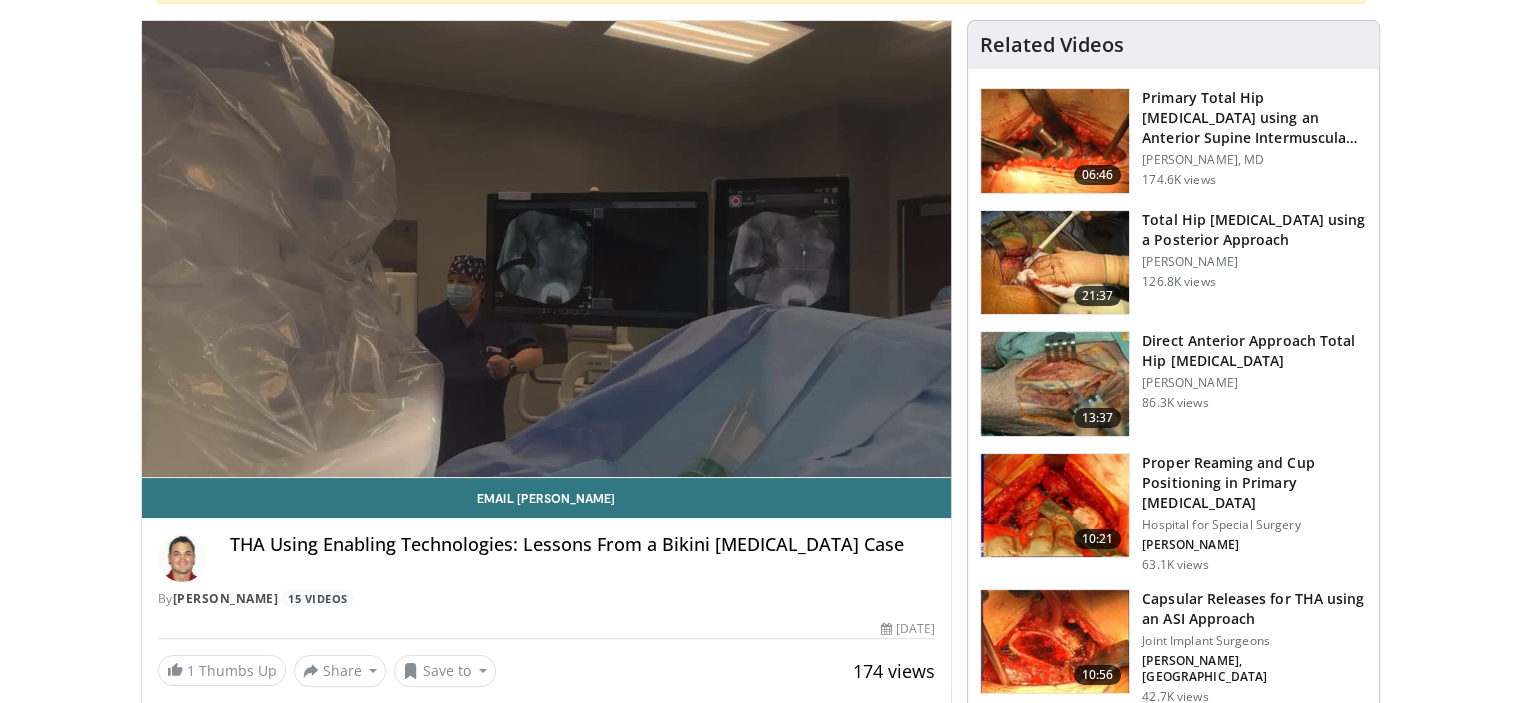 click at bounding box center (1055, 141) 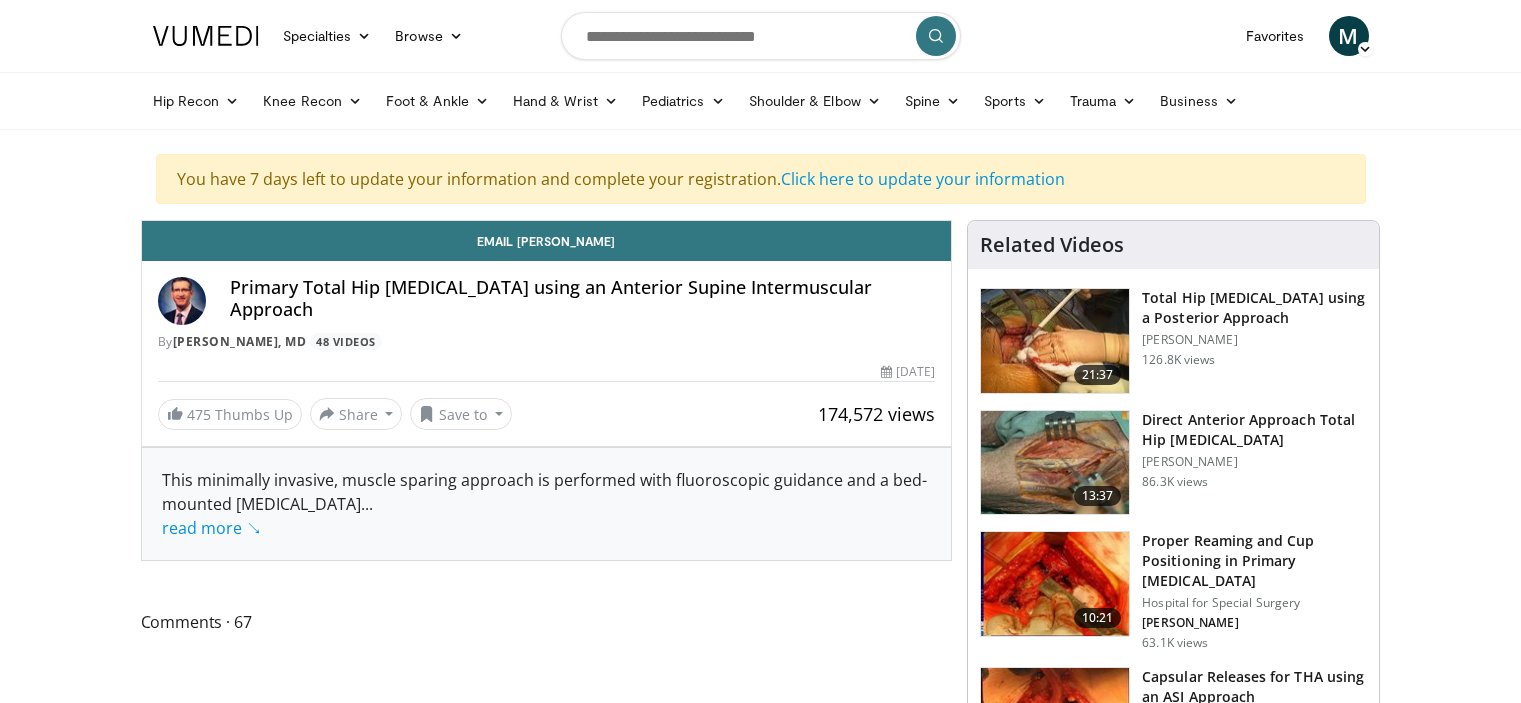scroll, scrollTop: 0, scrollLeft: 0, axis: both 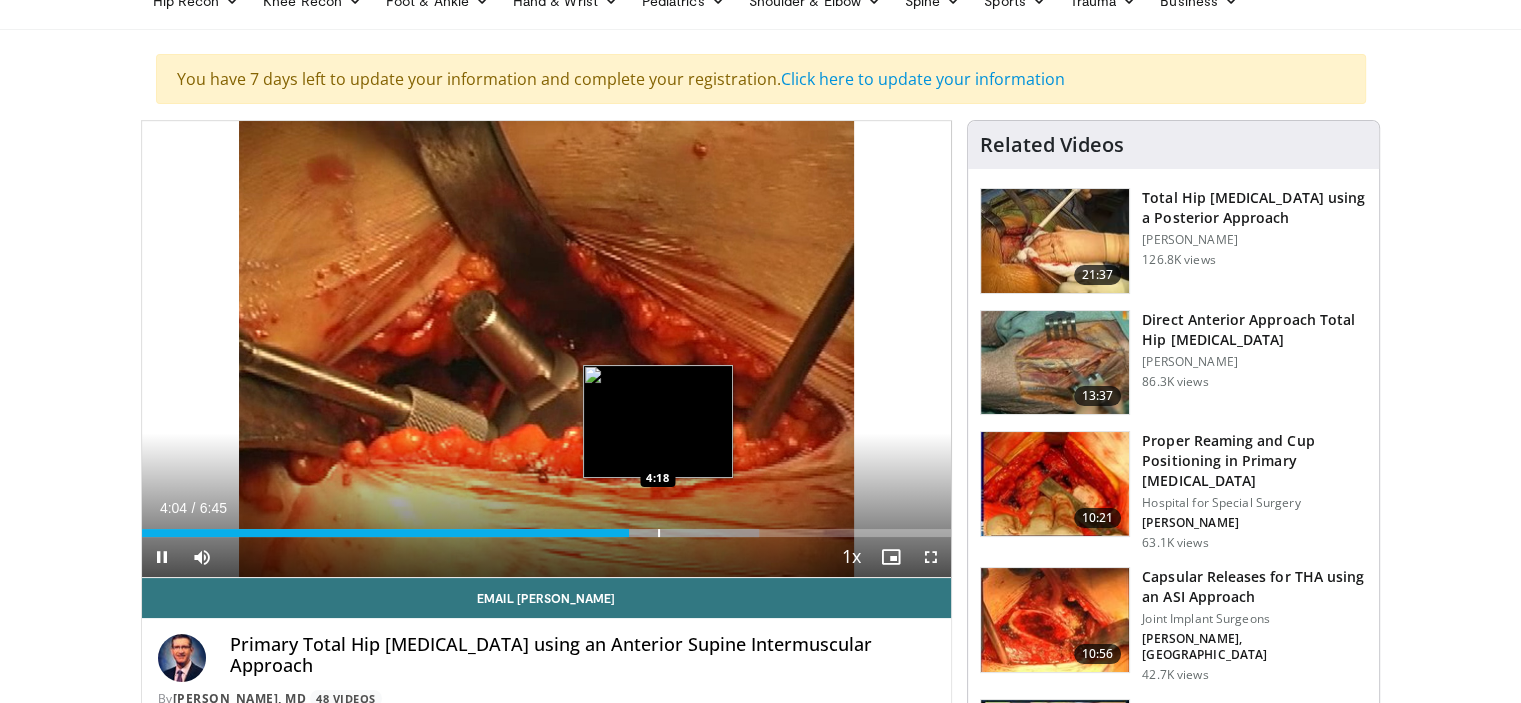 click at bounding box center [661, 533] 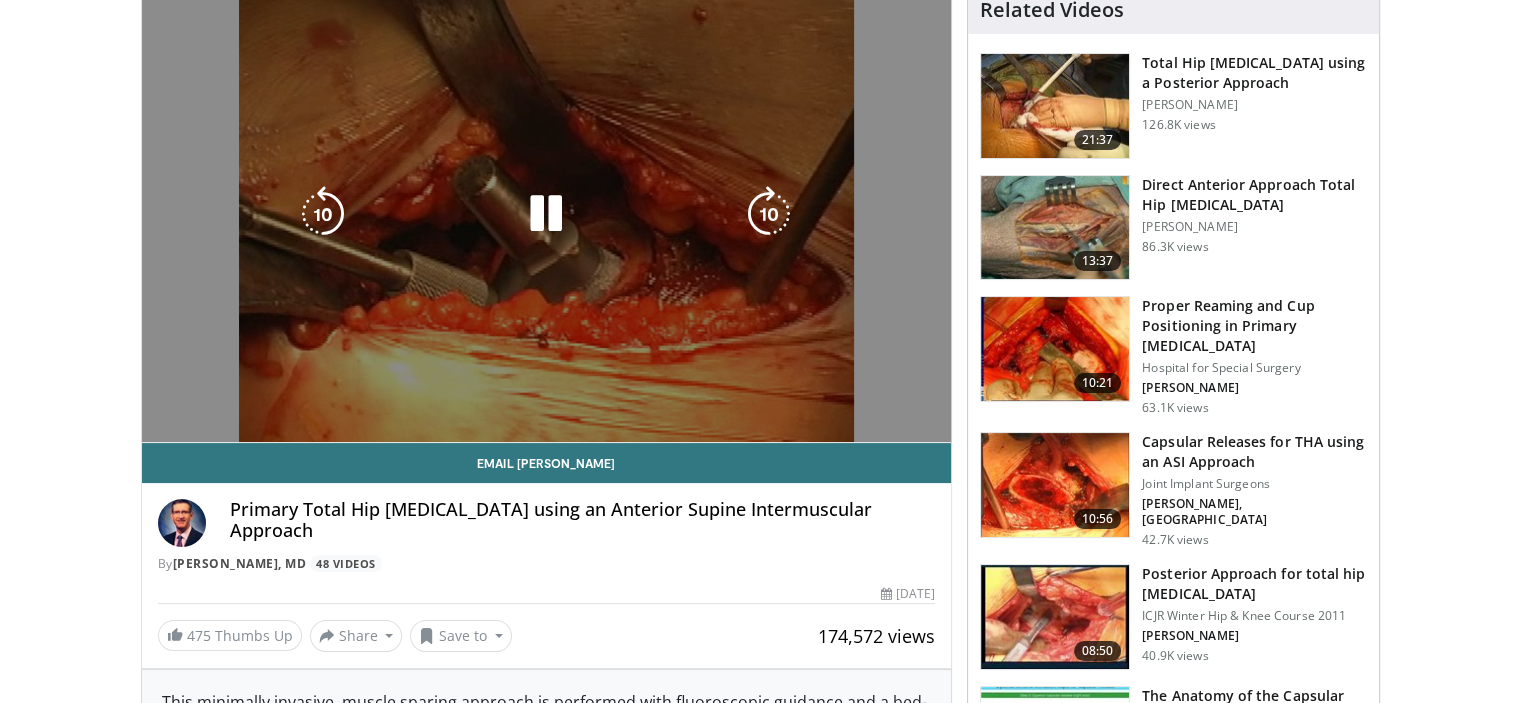 scroll, scrollTop: 200, scrollLeft: 0, axis: vertical 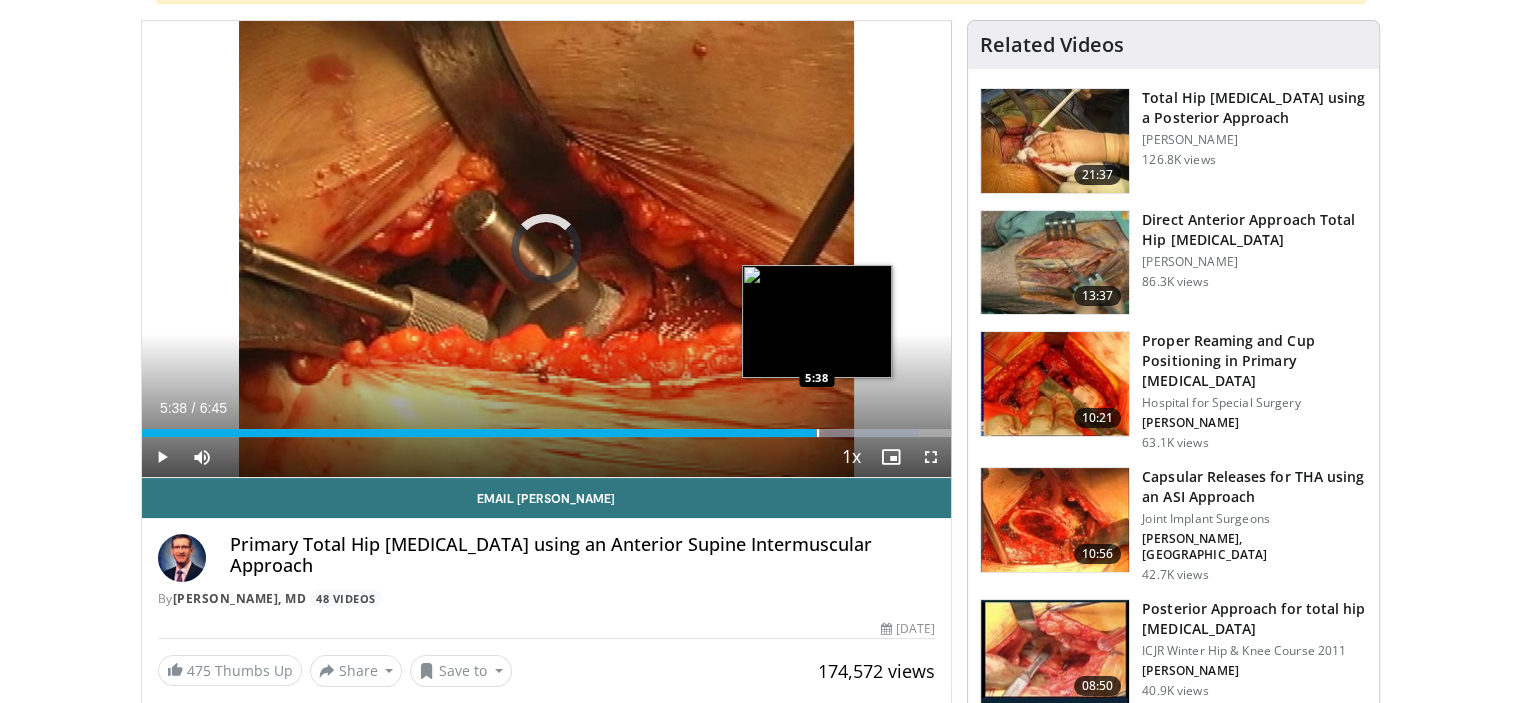 click on "Loaded :  95.99% 5:25 5:38" at bounding box center (547, 427) 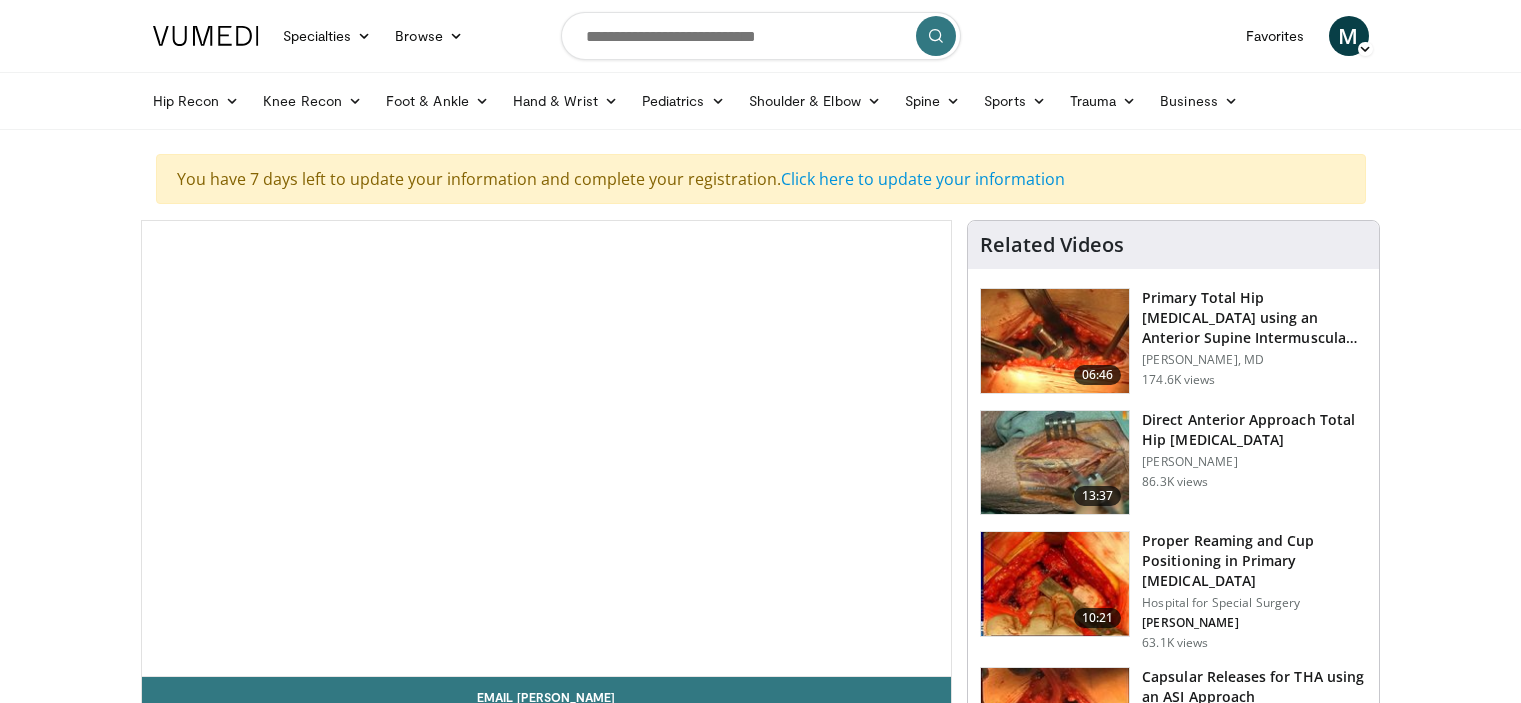 scroll, scrollTop: 0, scrollLeft: 0, axis: both 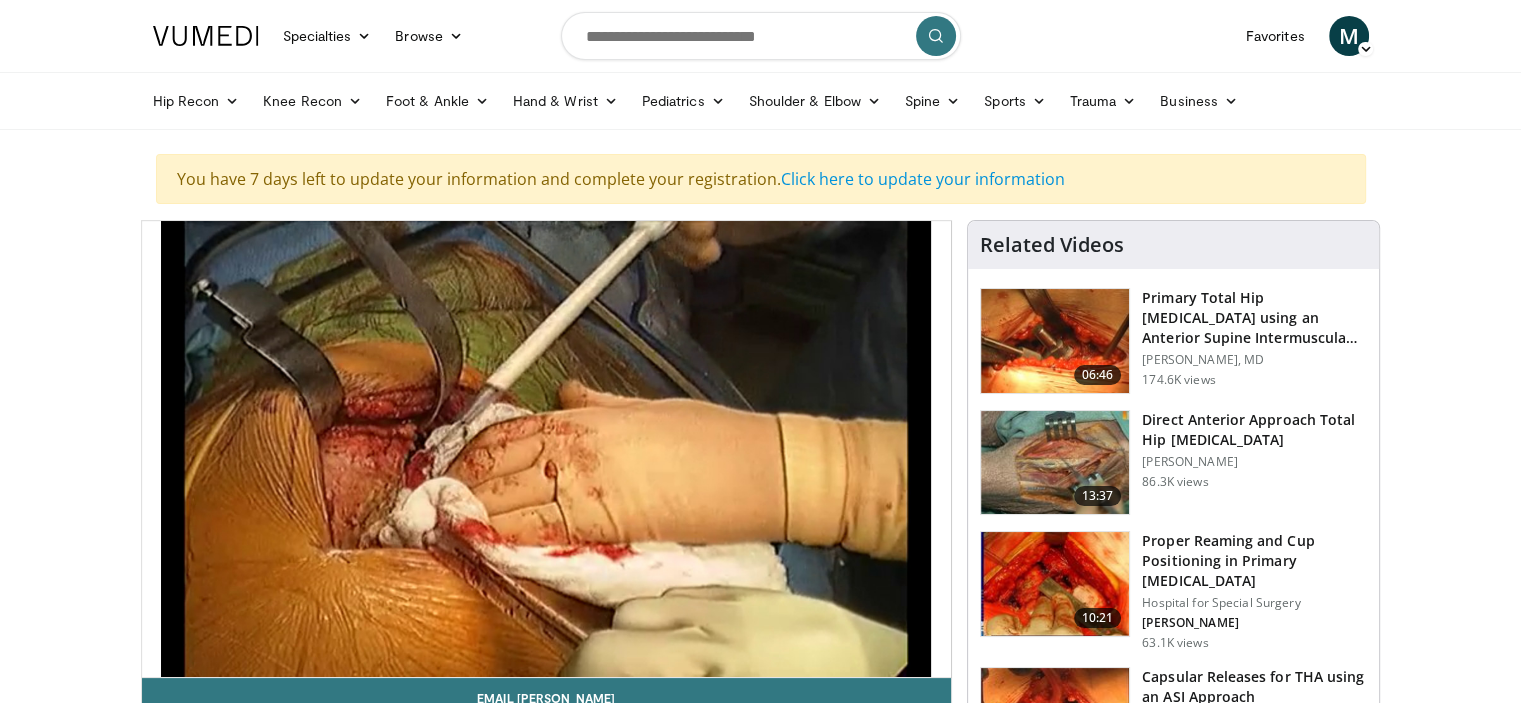 click at bounding box center (1055, 463) 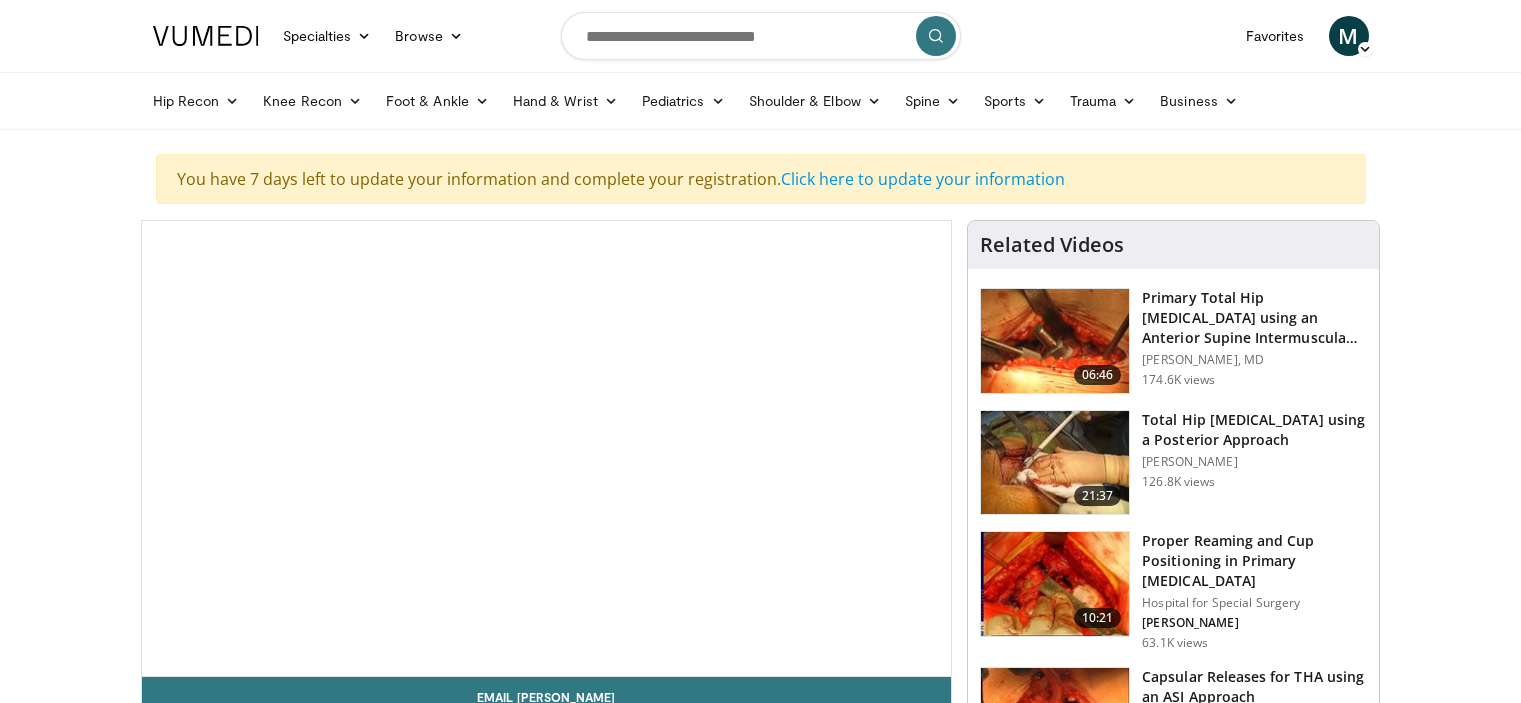 scroll, scrollTop: 0, scrollLeft: 0, axis: both 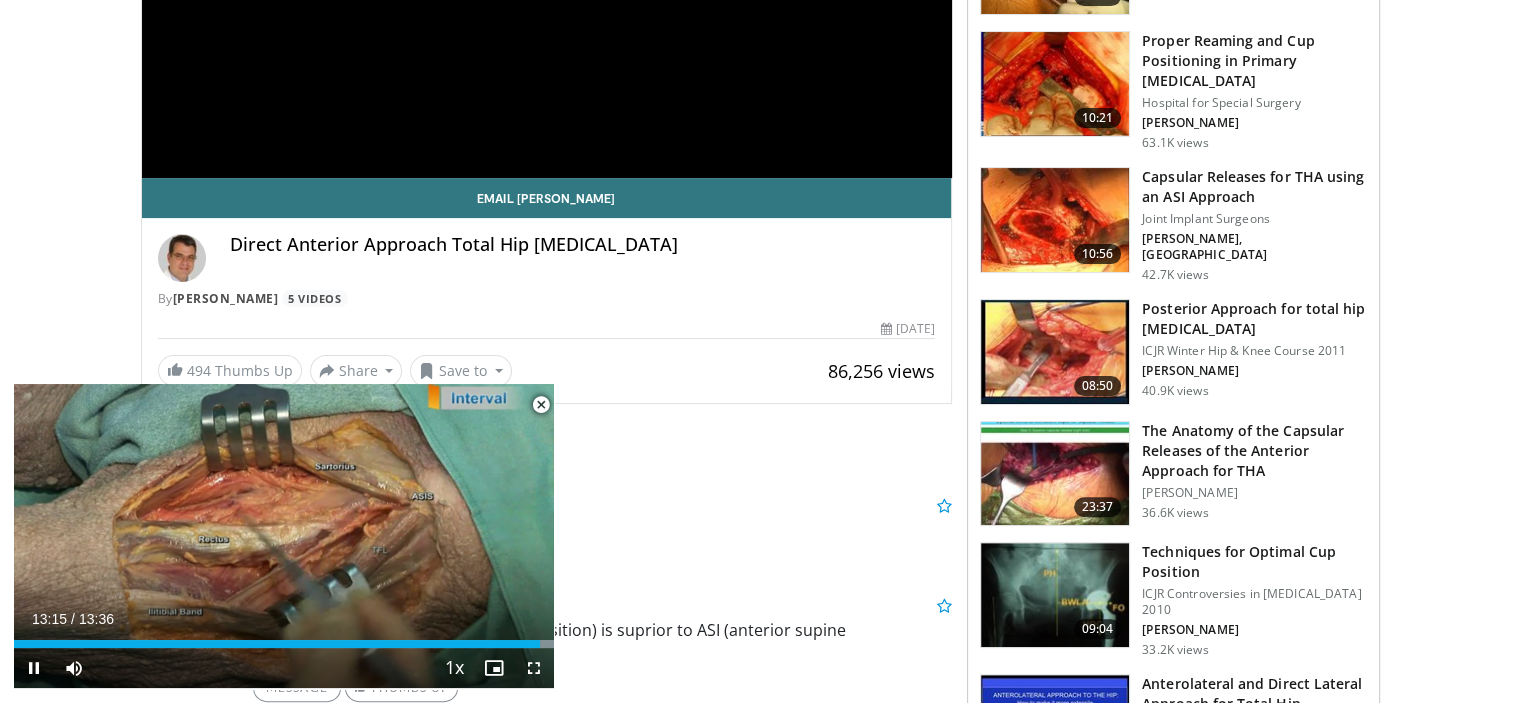click at bounding box center (541, 405) 